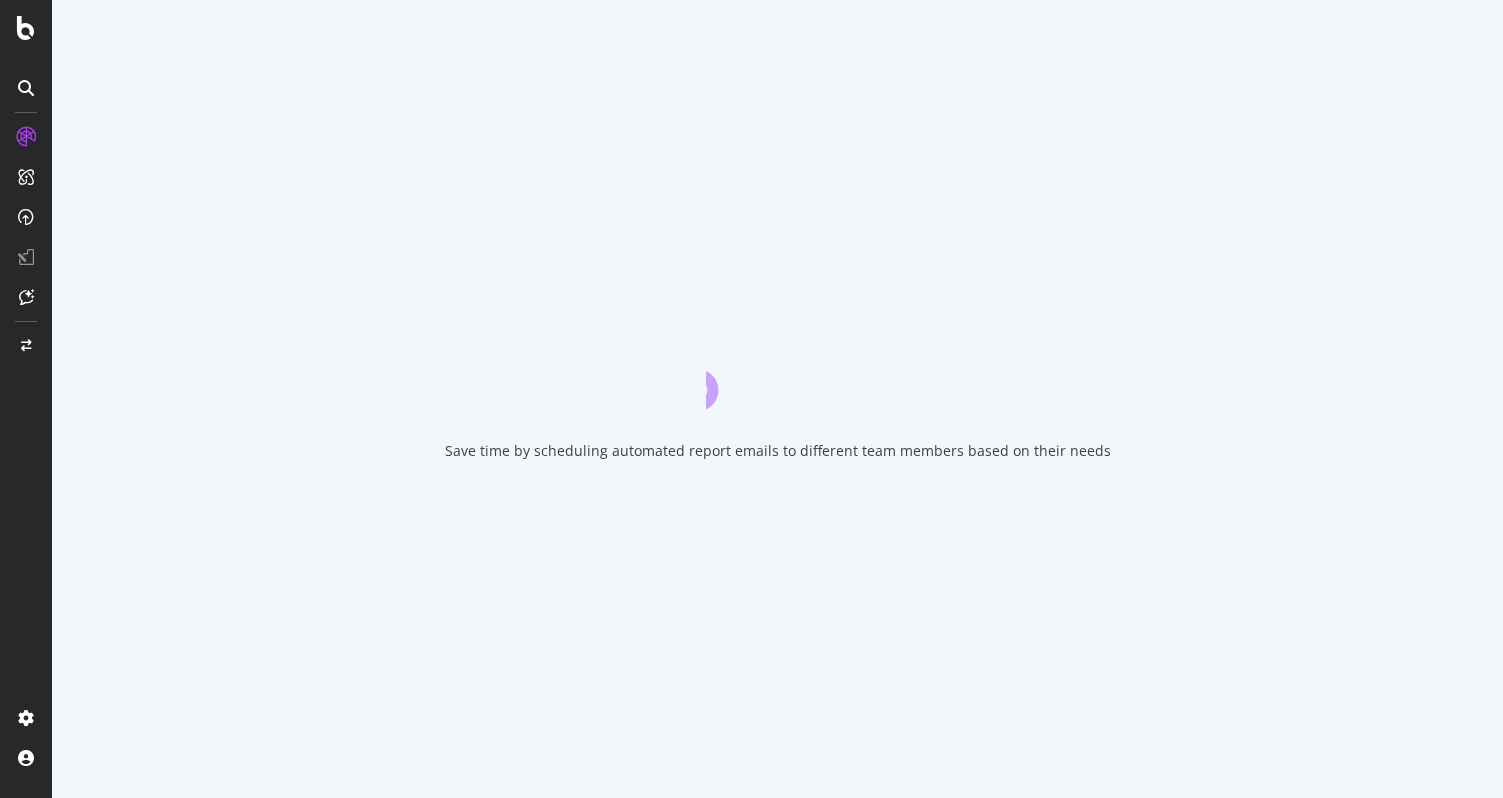 scroll, scrollTop: 0, scrollLeft: 0, axis: both 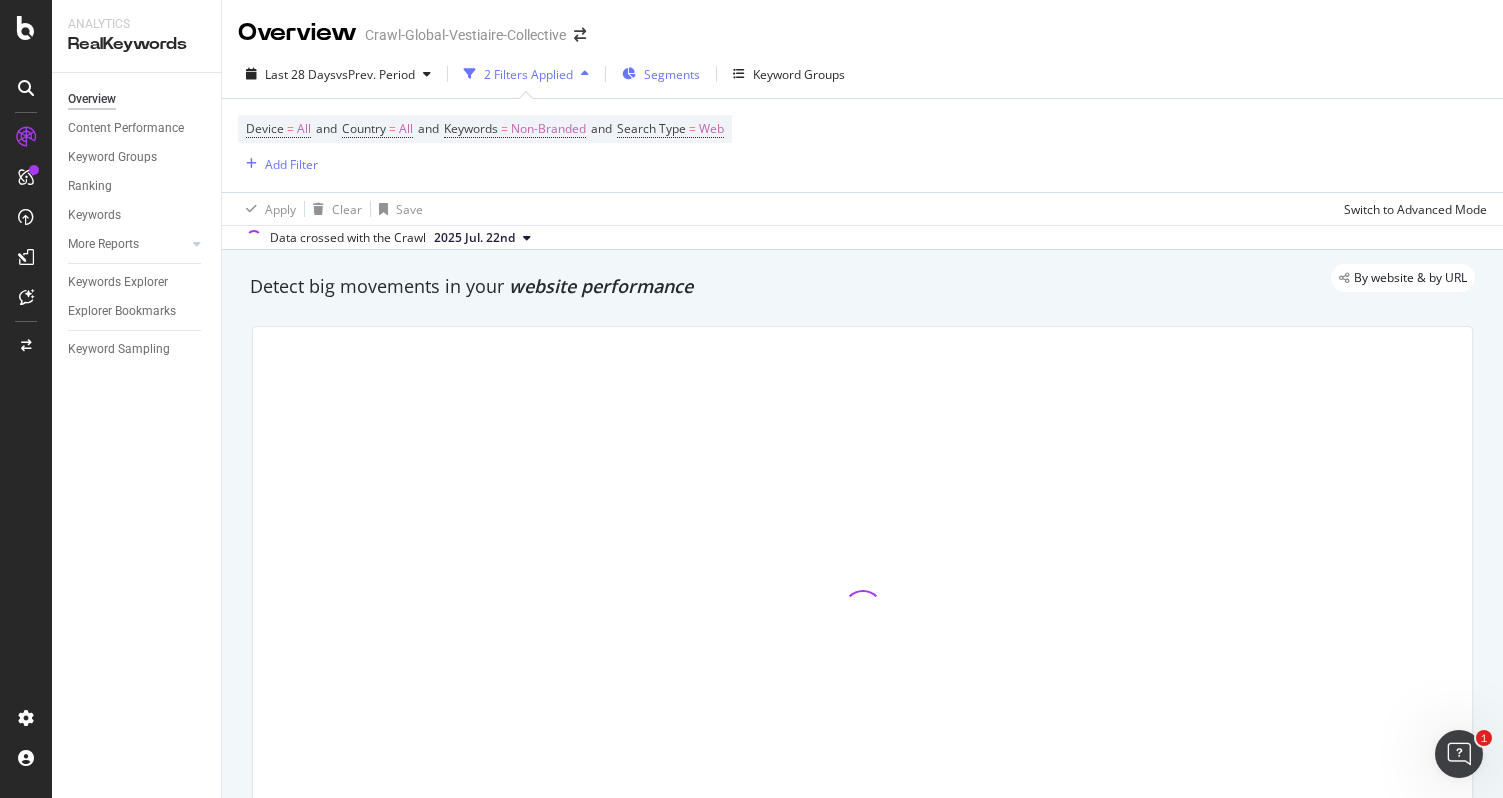 click on "Segments" at bounding box center [661, 74] 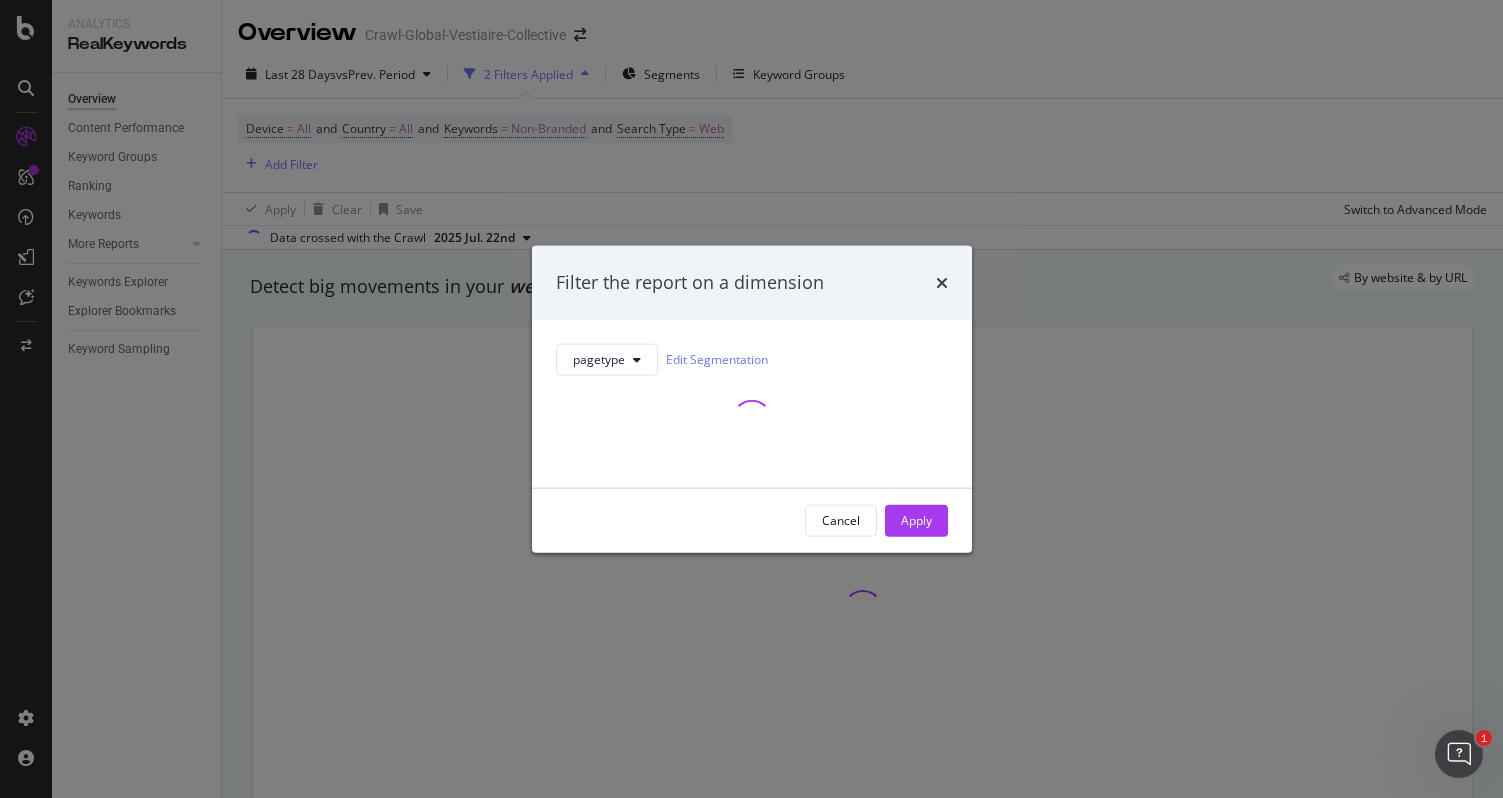 click on "Filter the report on a dimension" at bounding box center (752, 283) 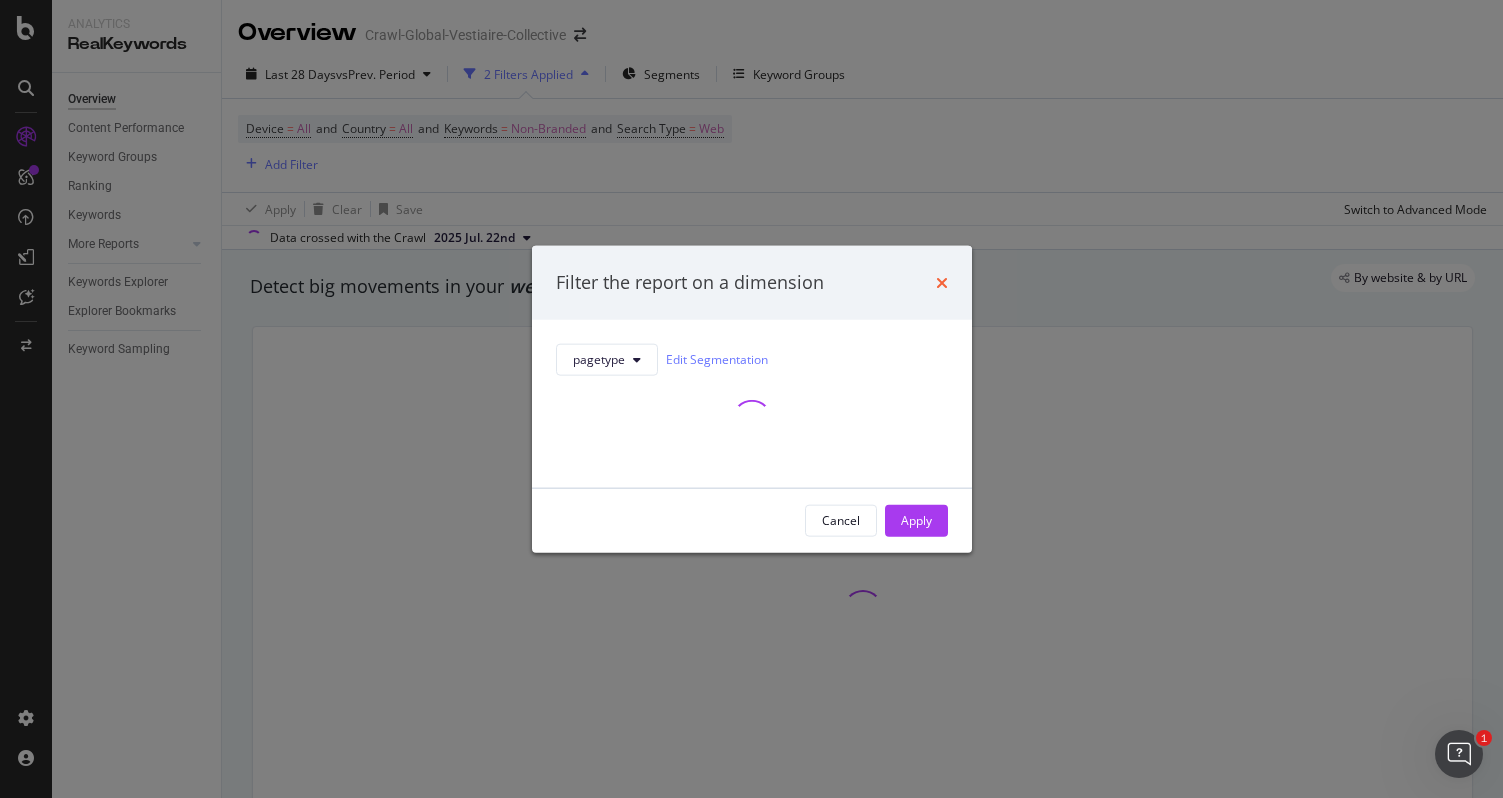 click on "Filter the report on a dimension" at bounding box center [752, 283] 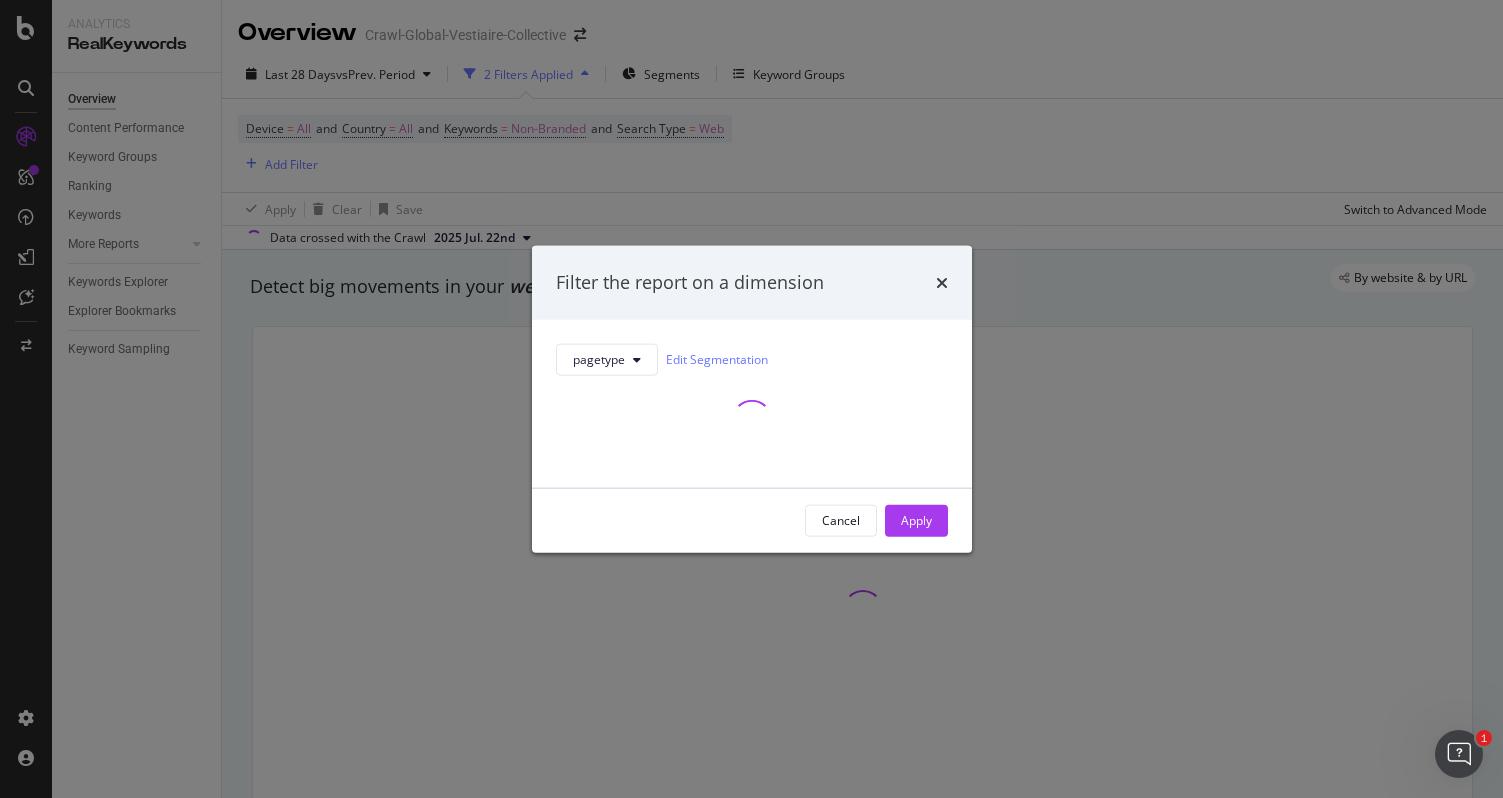 click at bounding box center [942, 283] 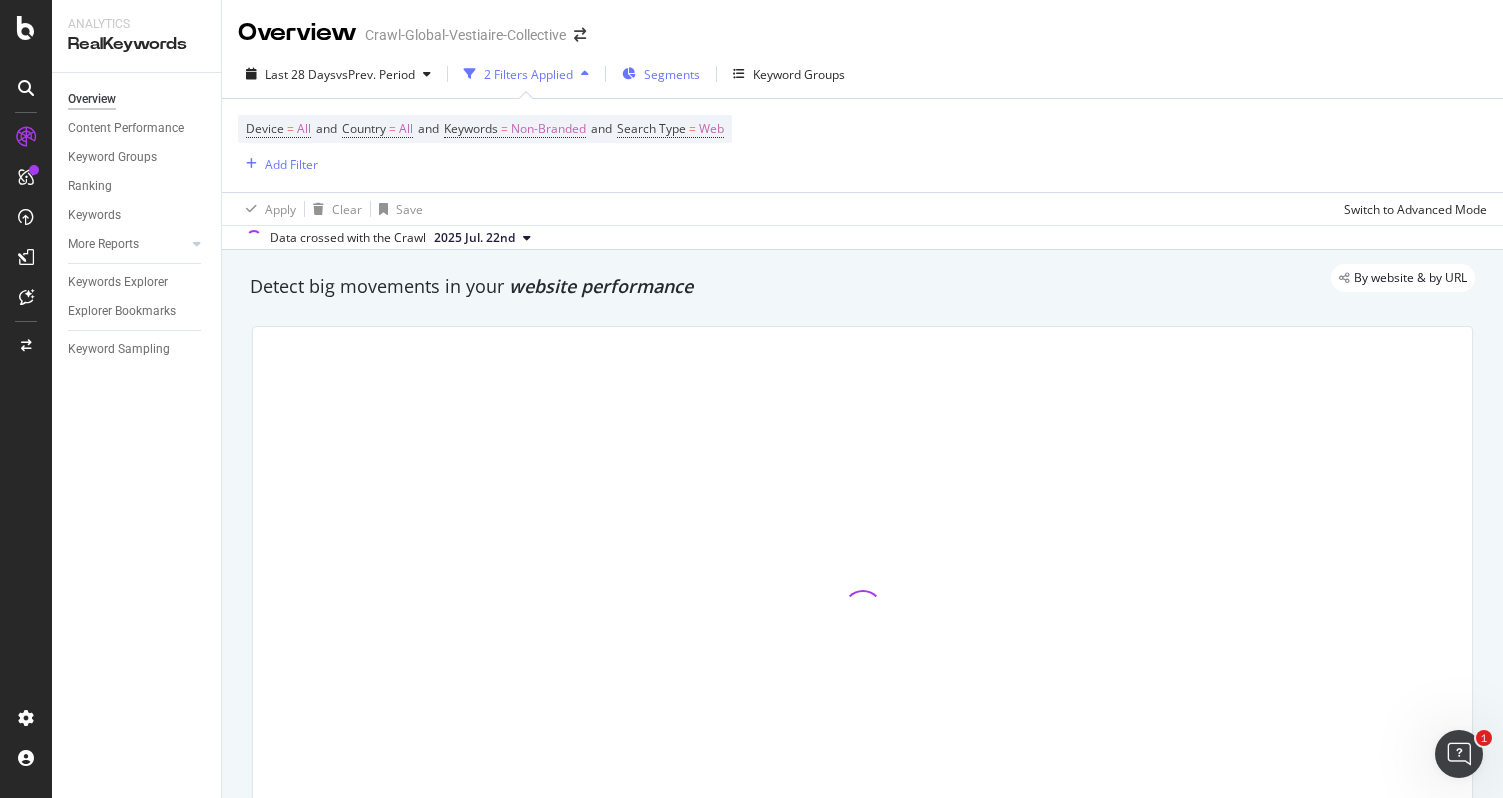 click on "Segments" at bounding box center (672, 74) 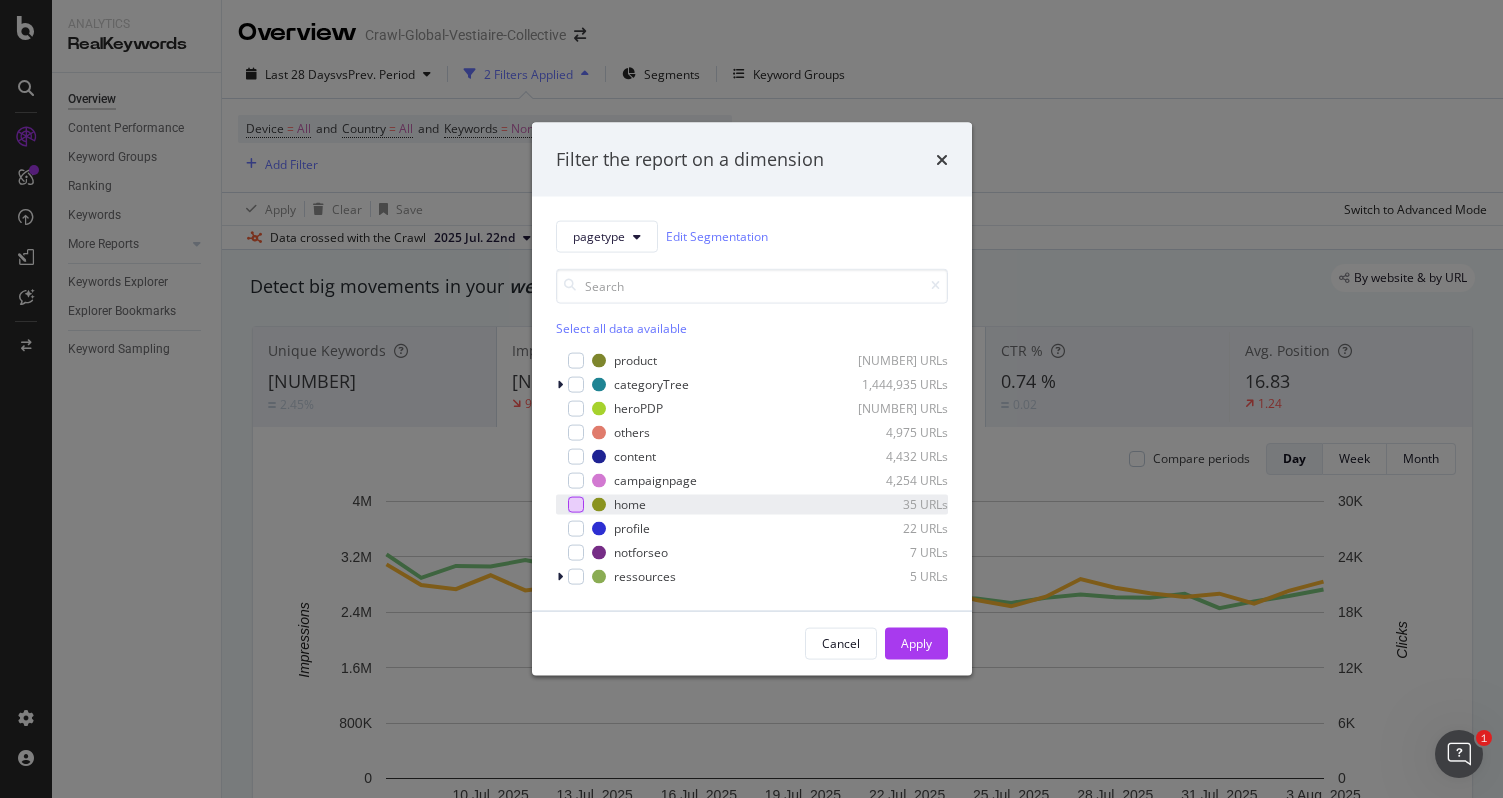 click at bounding box center [576, 504] 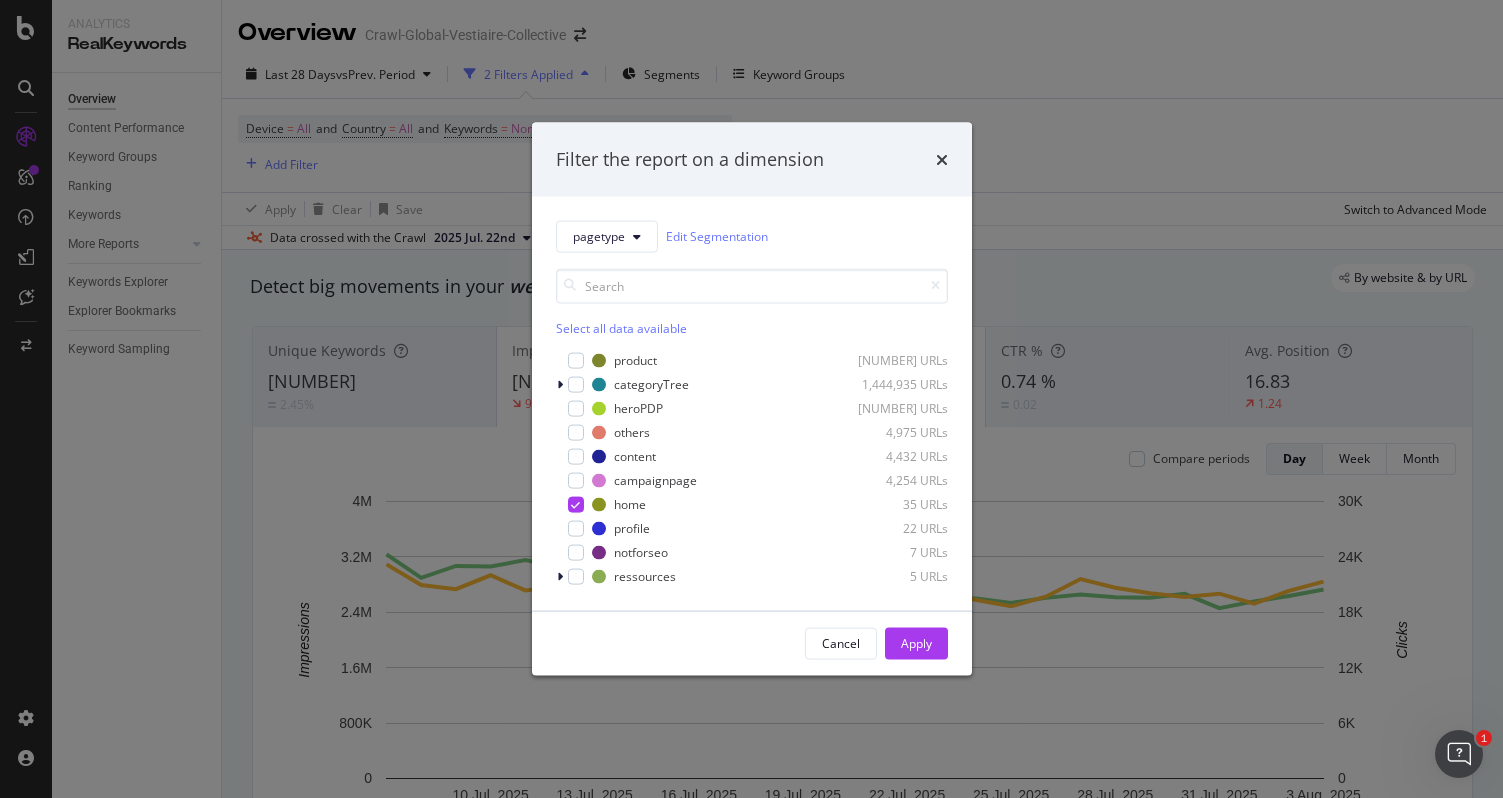 click on "Cancel Apply" at bounding box center [752, 643] 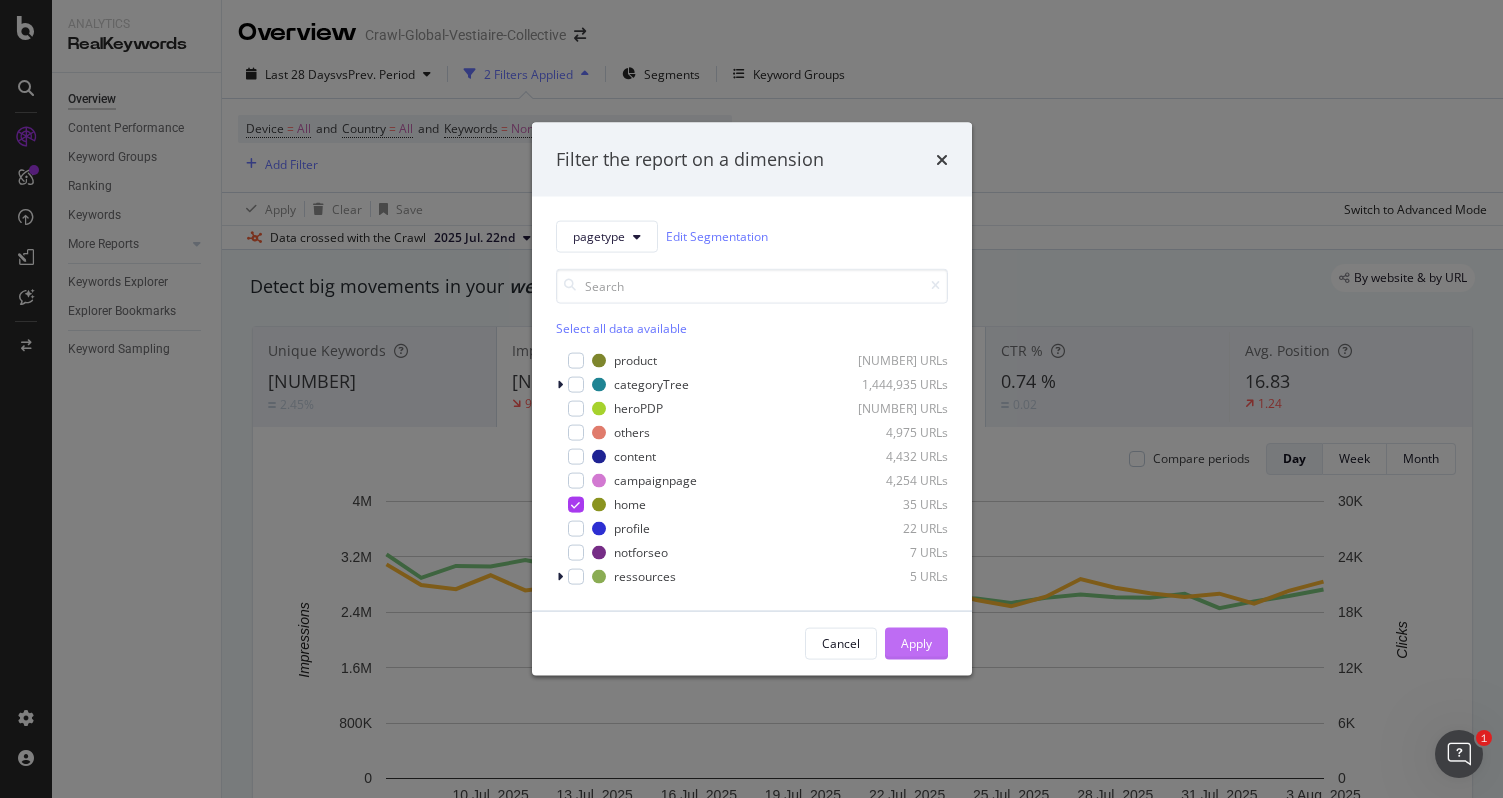click on "Apply" at bounding box center [916, 643] 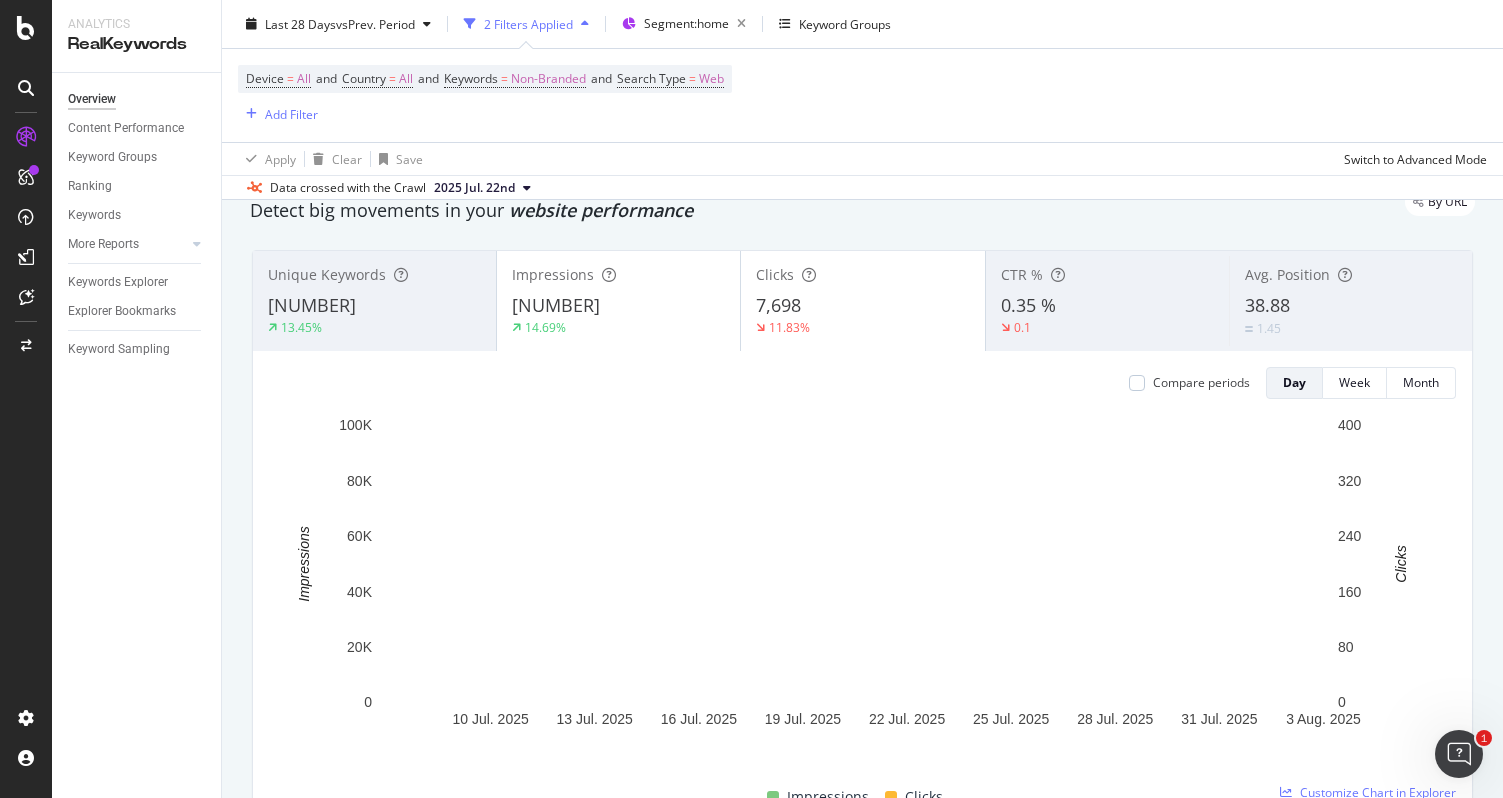 scroll, scrollTop: 81, scrollLeft: 0, axis: vertical 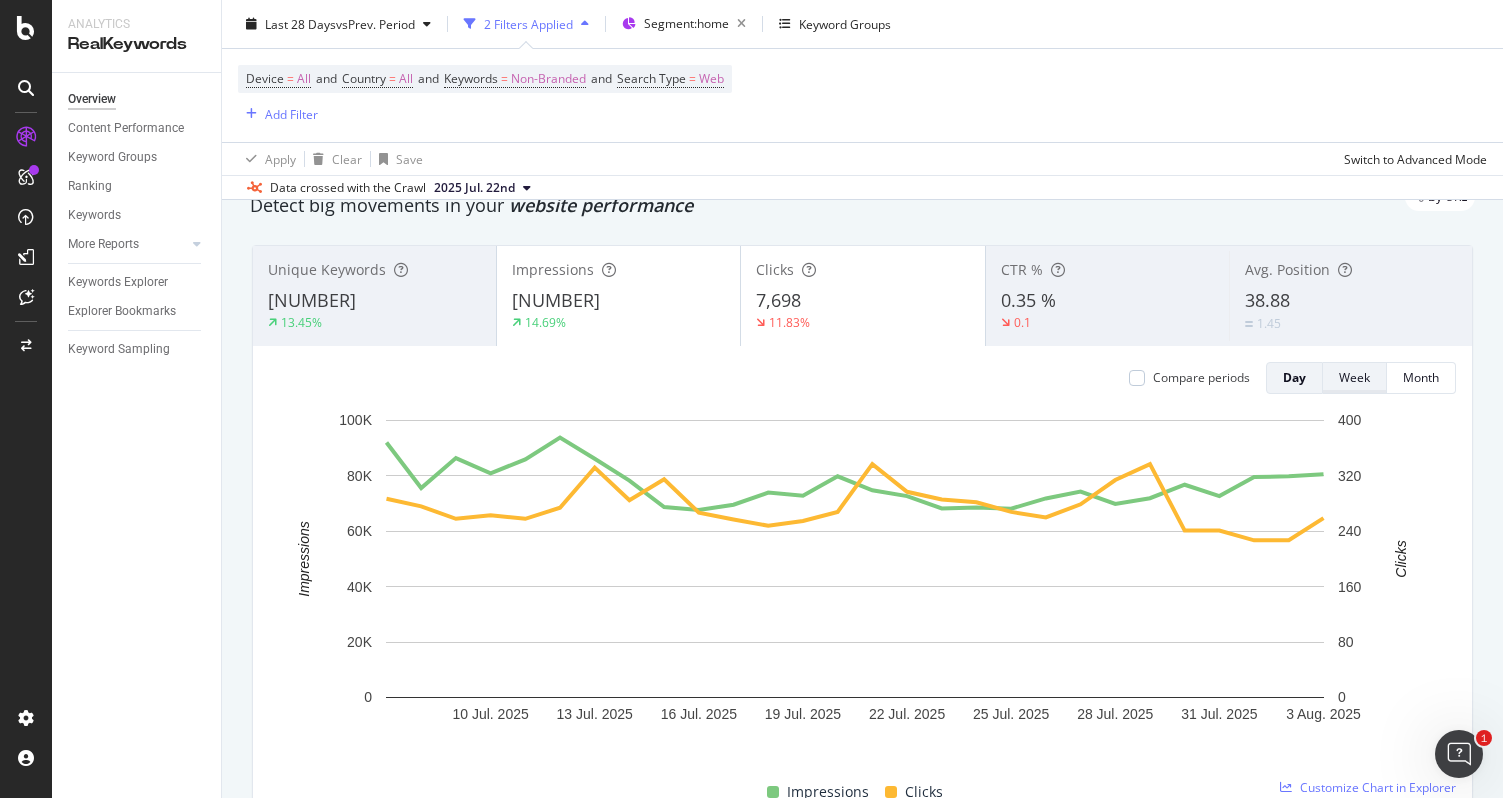 click on "Week" at bounding box center (1354, 377) 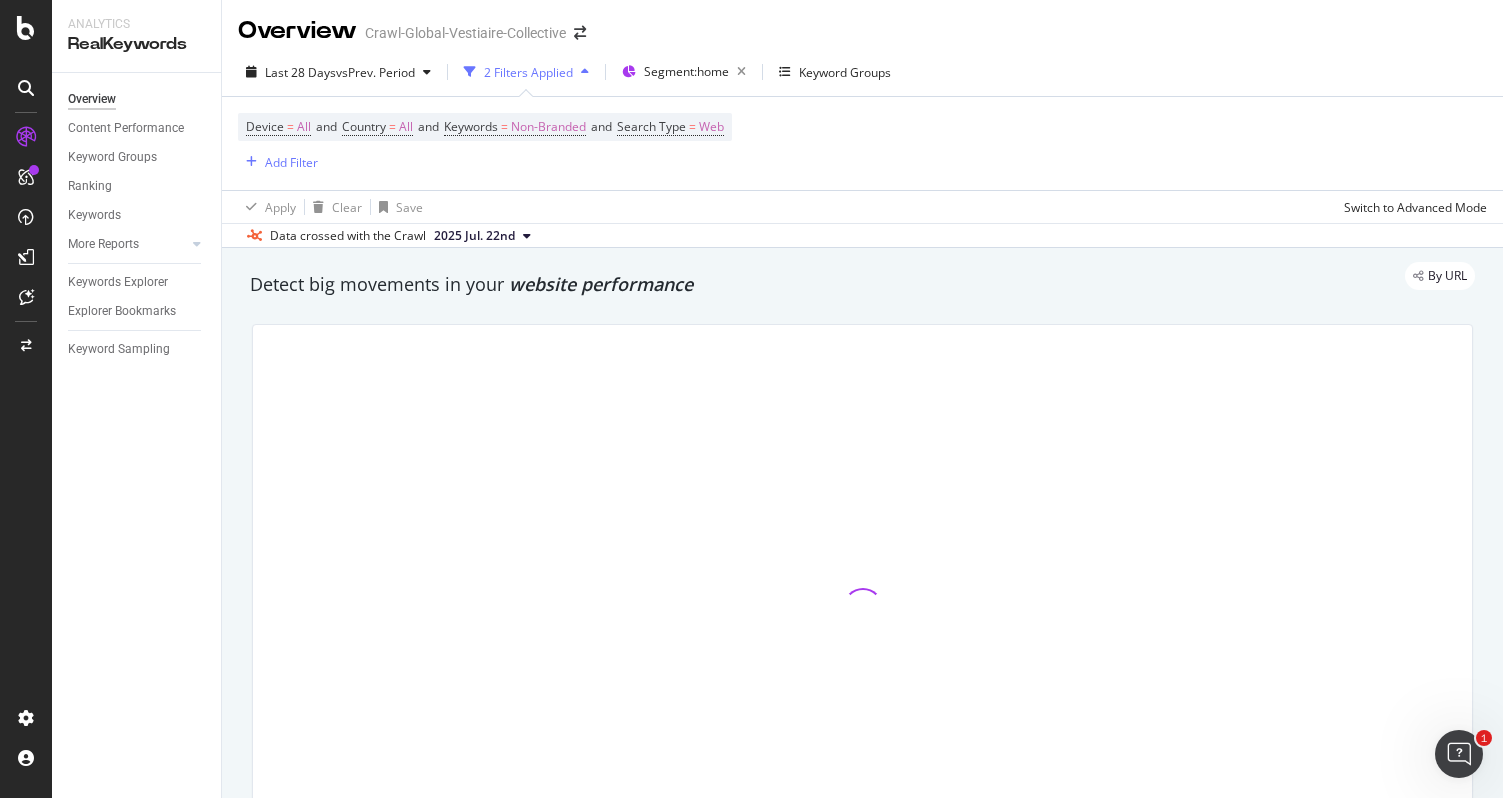 scroll, scrollTop: 0, scrollLeft: 0, axis: both 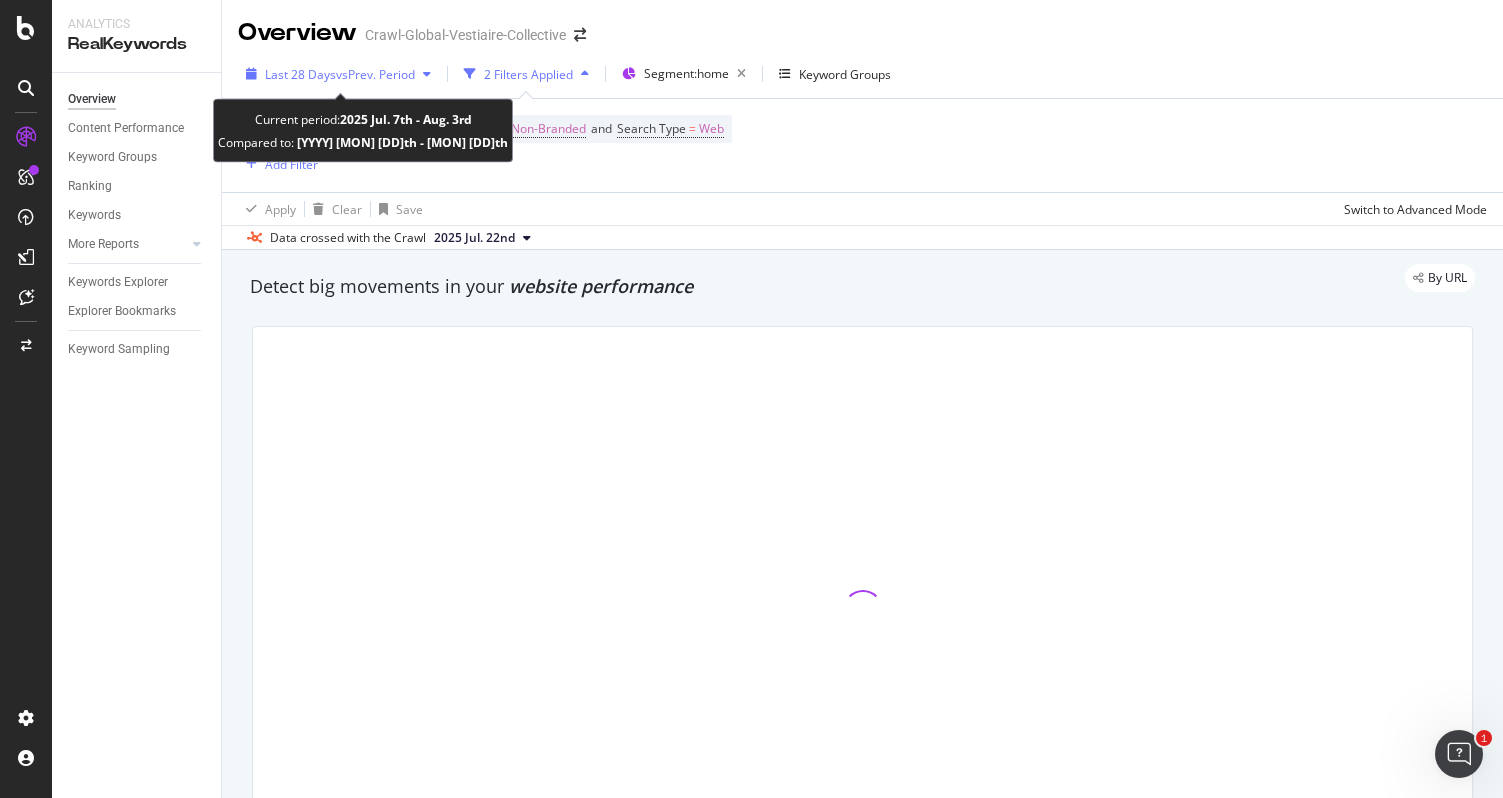 click on "vs  Prev. Period" at bounding box center [375, 74] 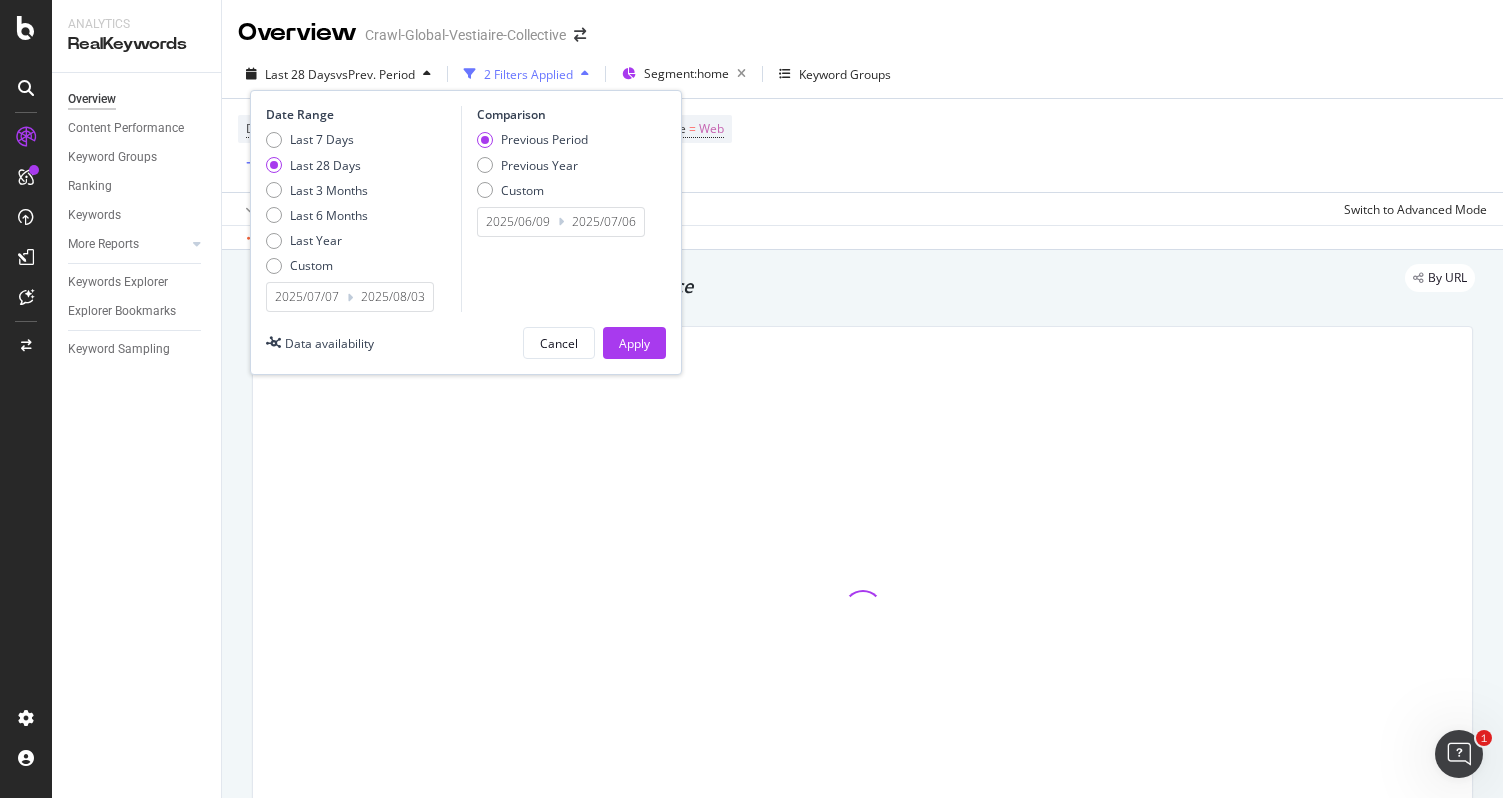 click on "2025/08/03" at bounding box center [393, 297] 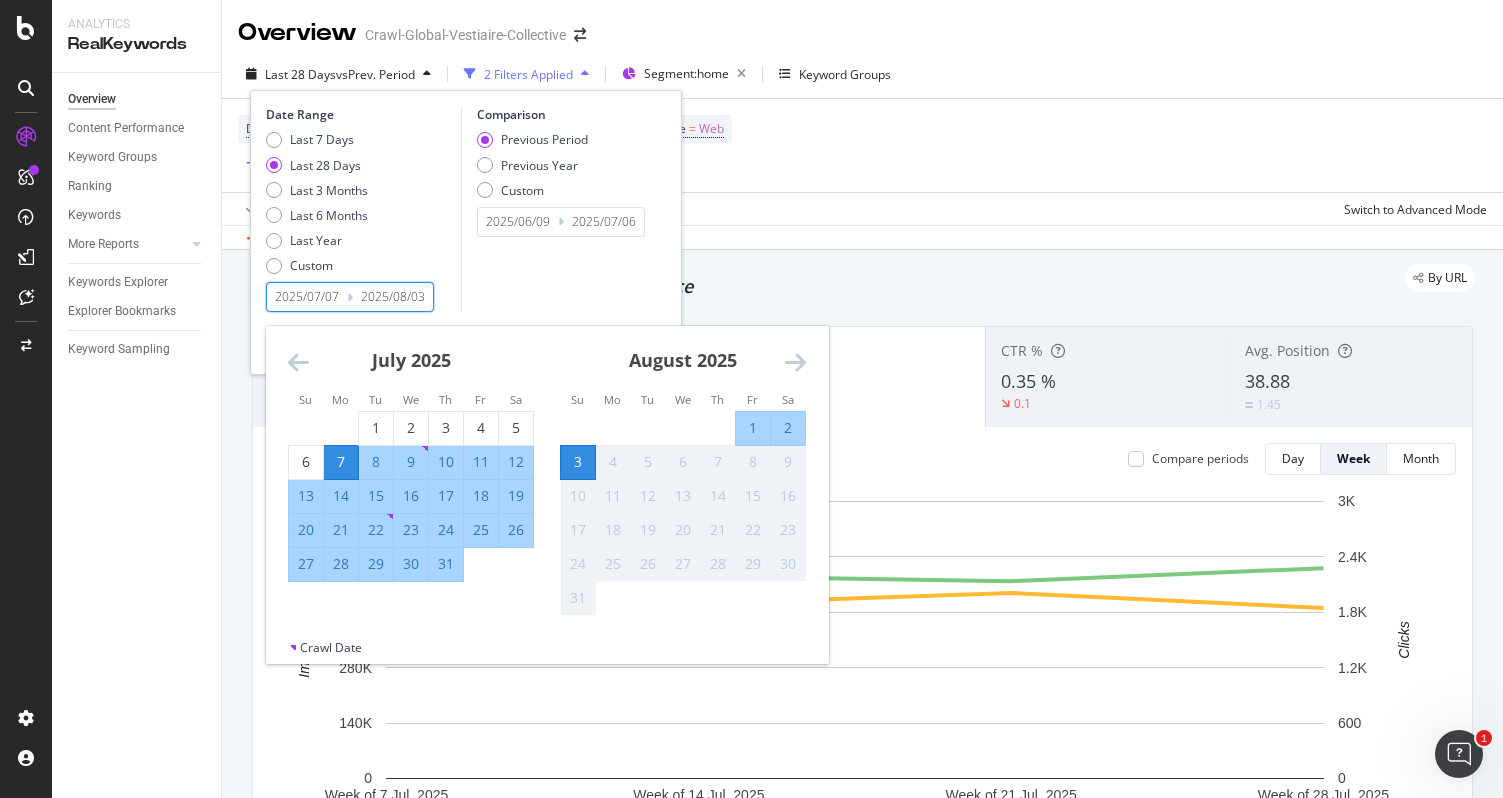 click on "Apply Clear Save Switch to Advanced Mode" at bounding box center [862, 208] 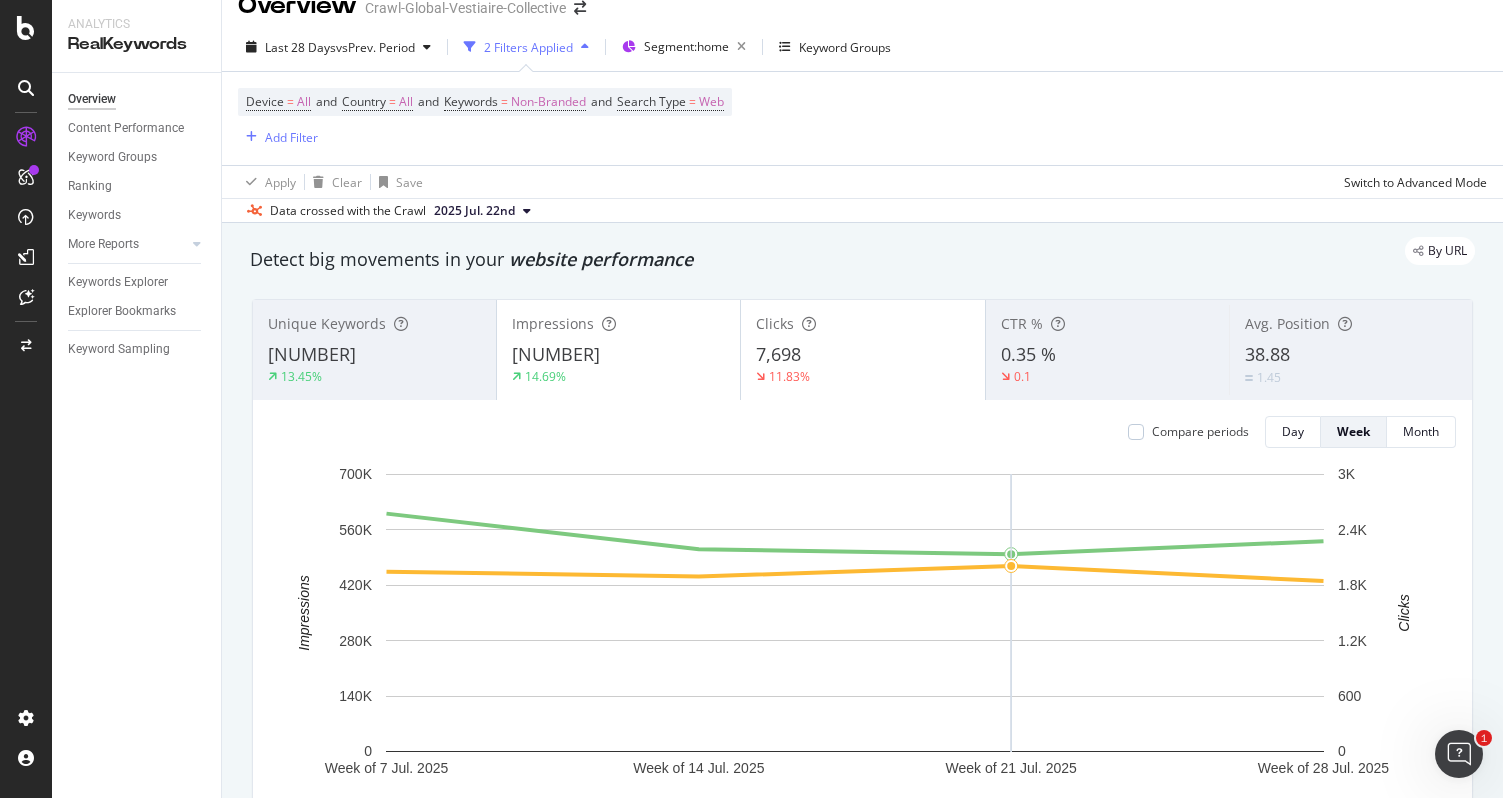 scroll, scrollTop: 0, scrollLeft: 0, axis: both 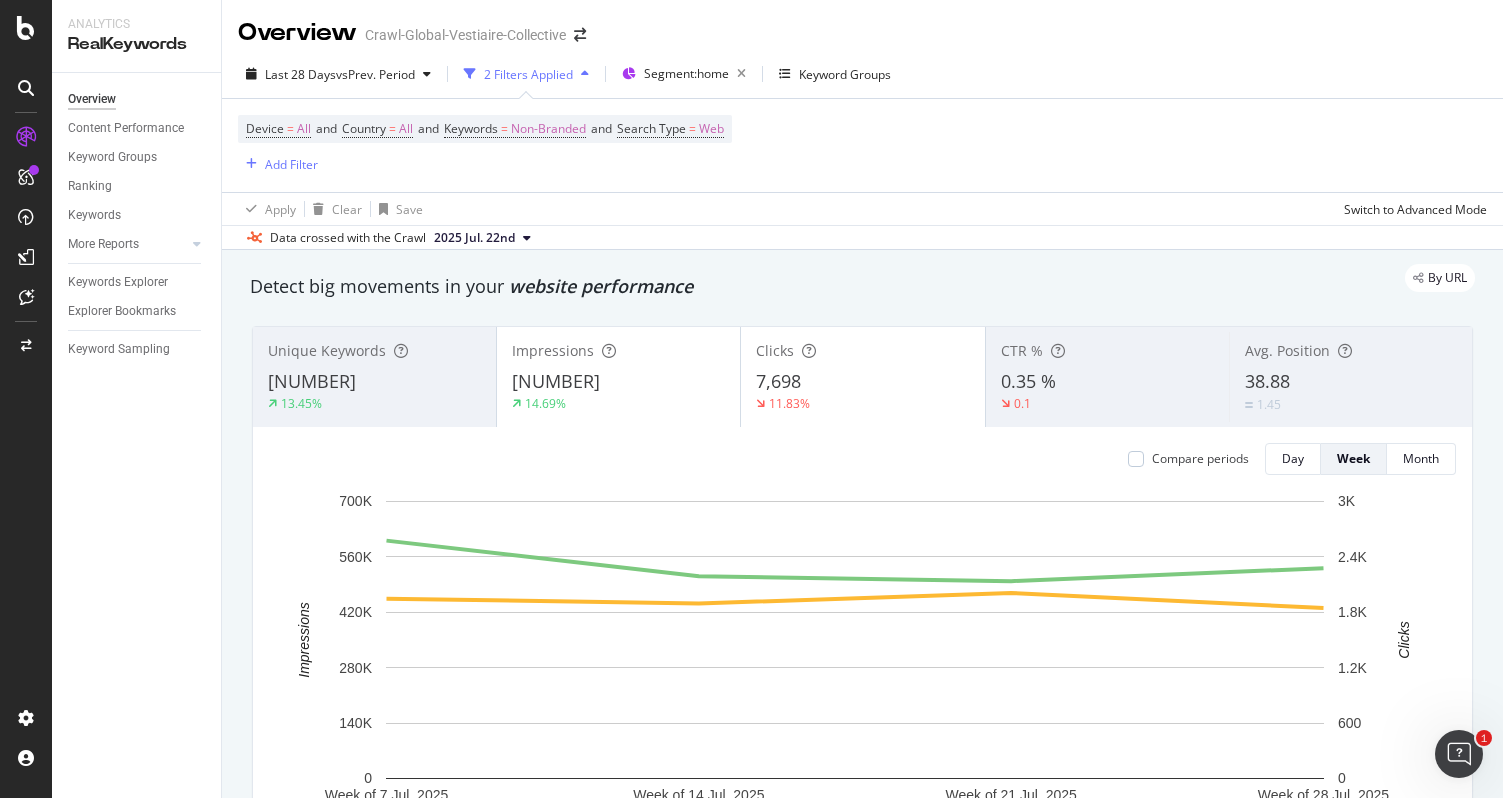 click on "0.35 %" at bounding box center (1107, 382) 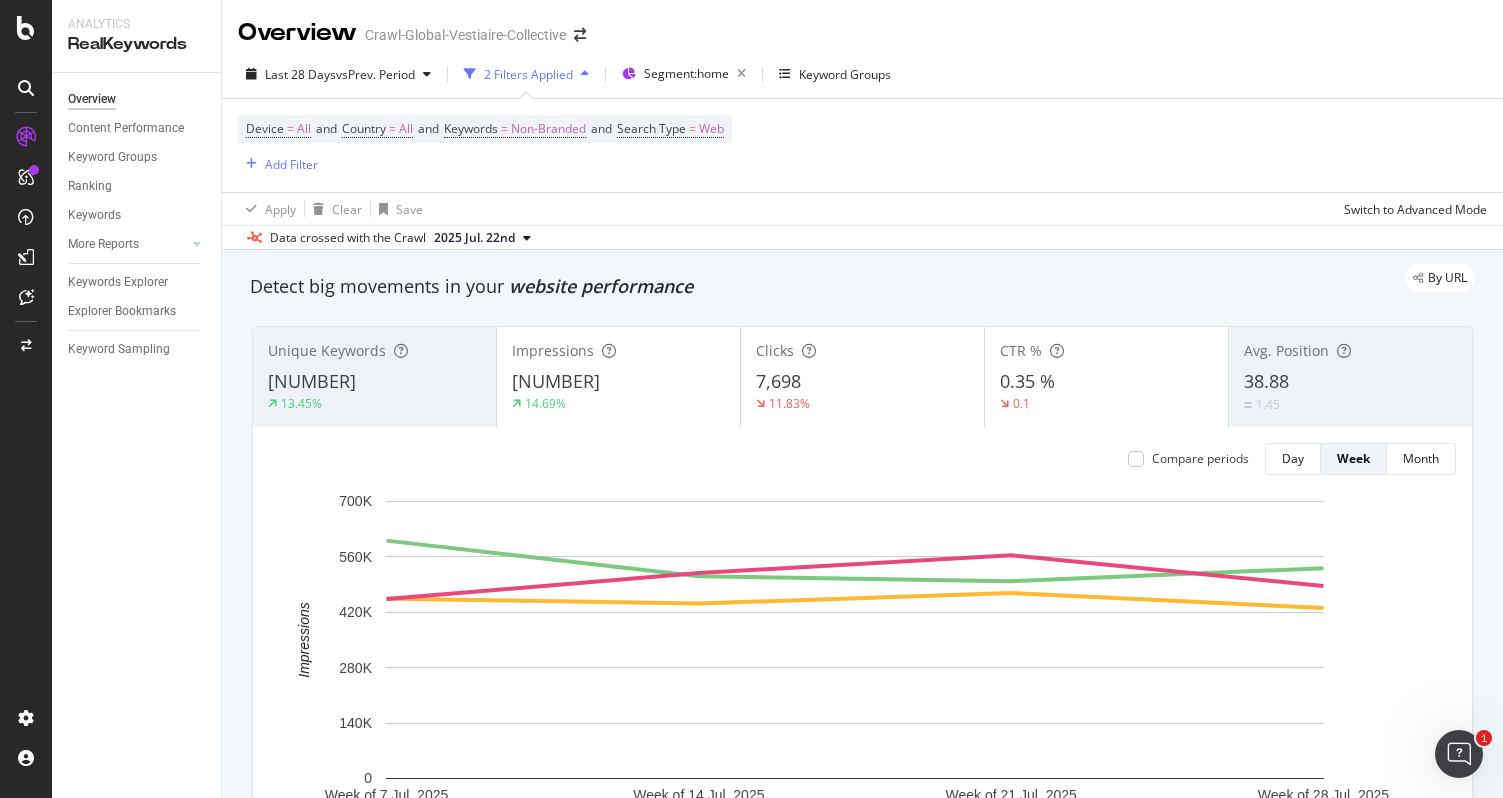click on "7,698" at bounding box center (862, 382) 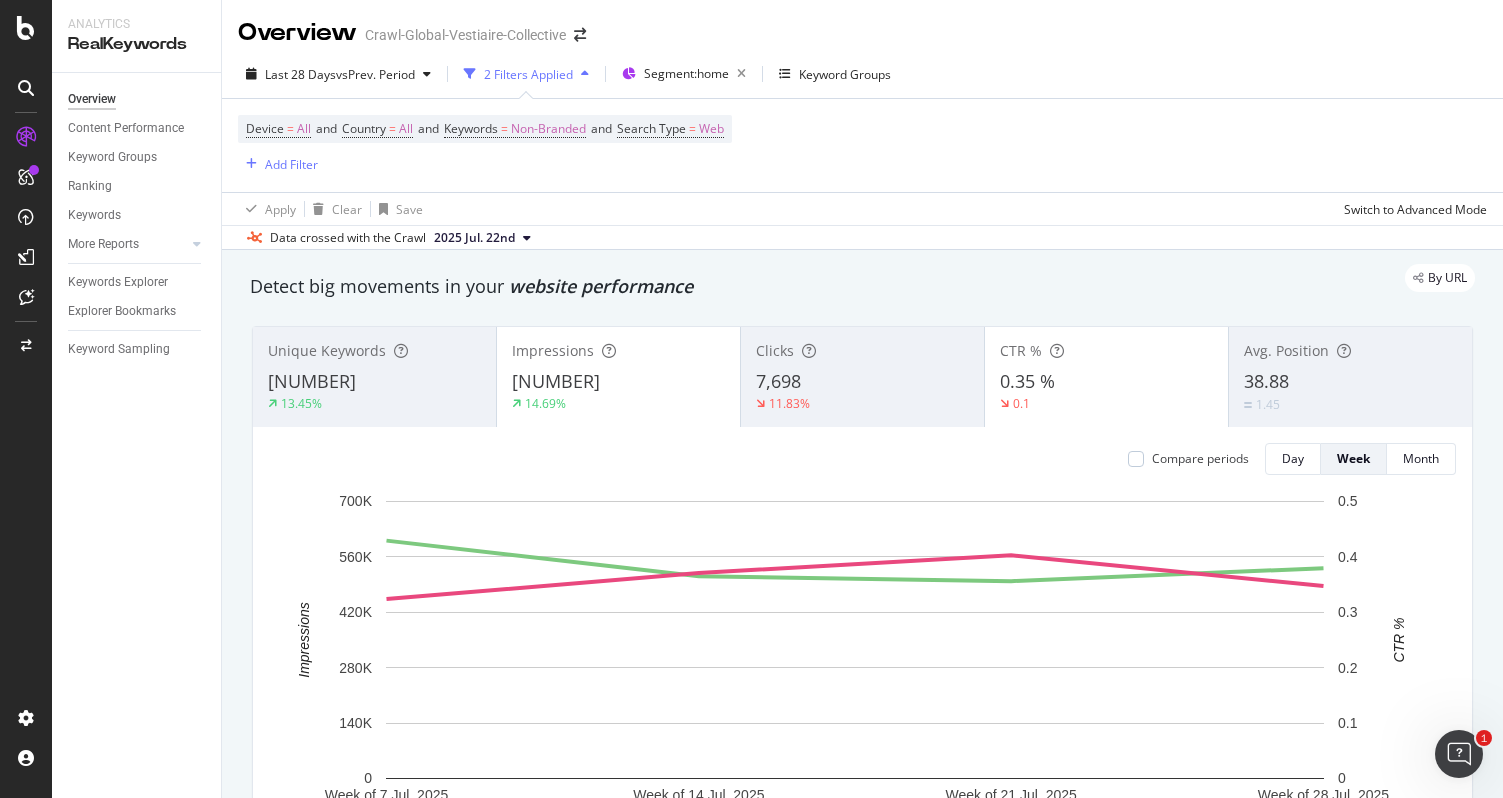 click on "Impressions [NUMBER] [PERCENTAGE]%" at bounding box center [618, 377] 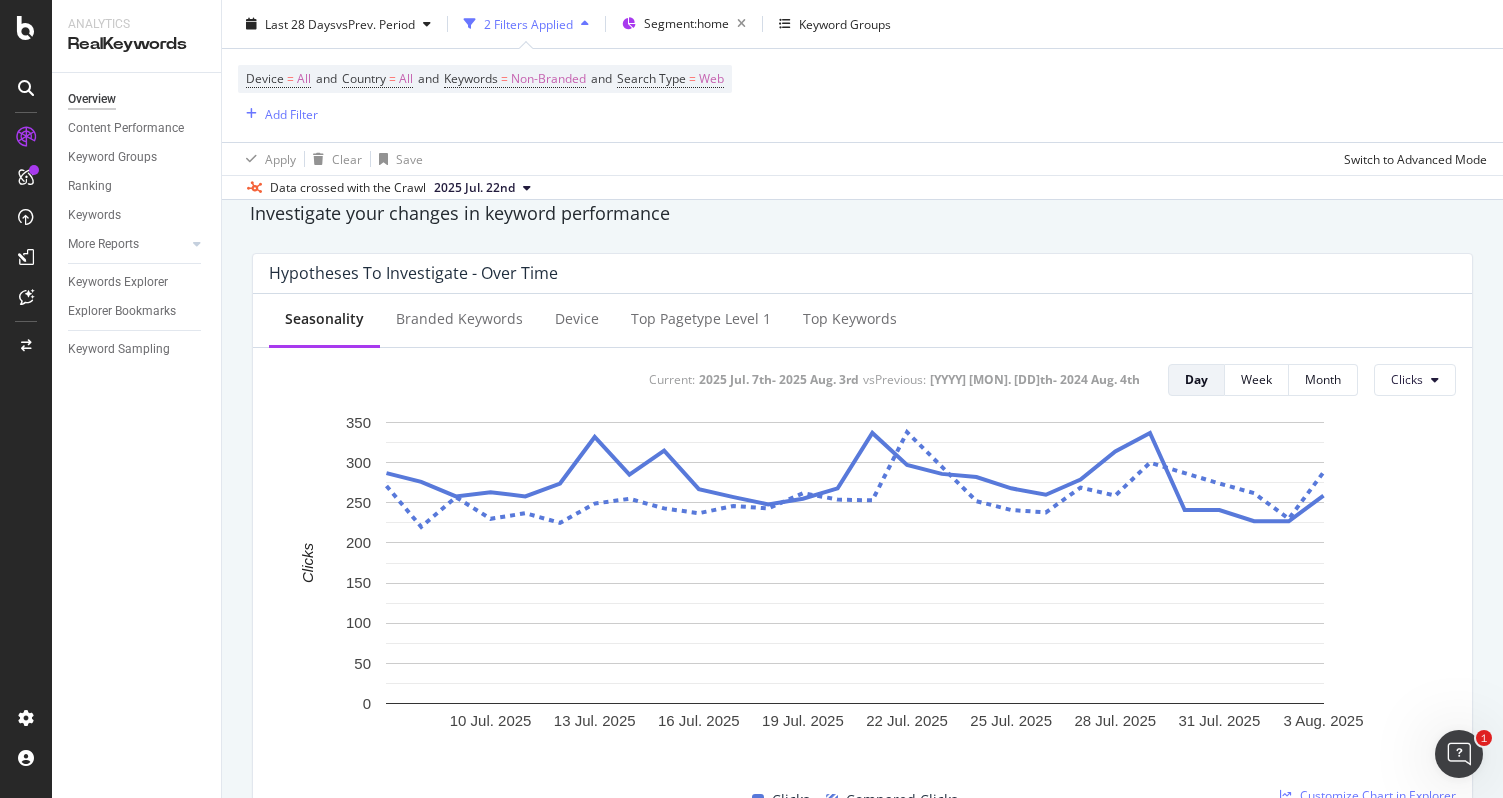 scroll, scrollTop: 0, scrollLeft: 0, axis: both 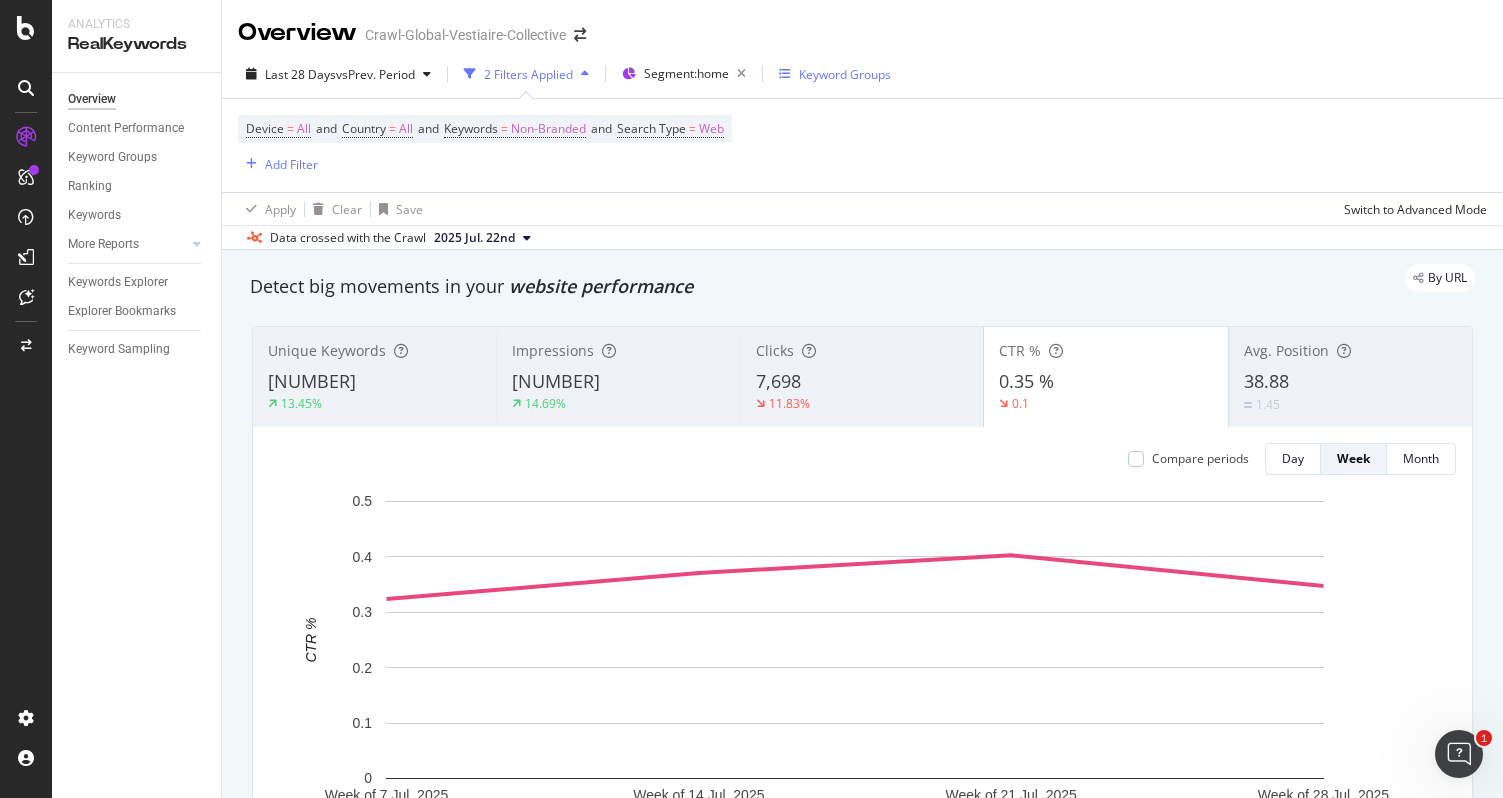 click on "Keyword Groups" at bounding box center [845, 74] 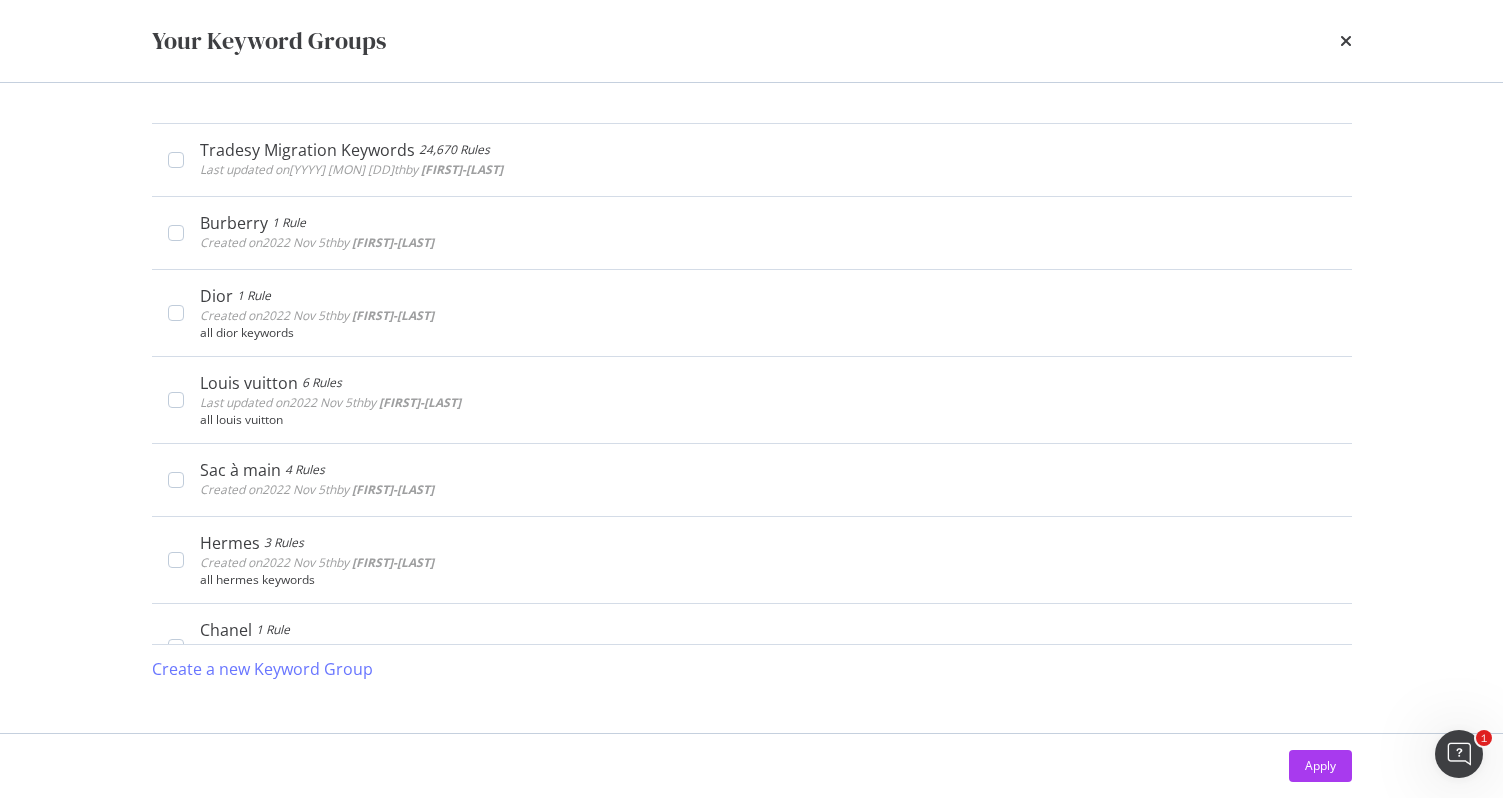 click on "Your Keyword Groups" at bounding box center (752, 41) 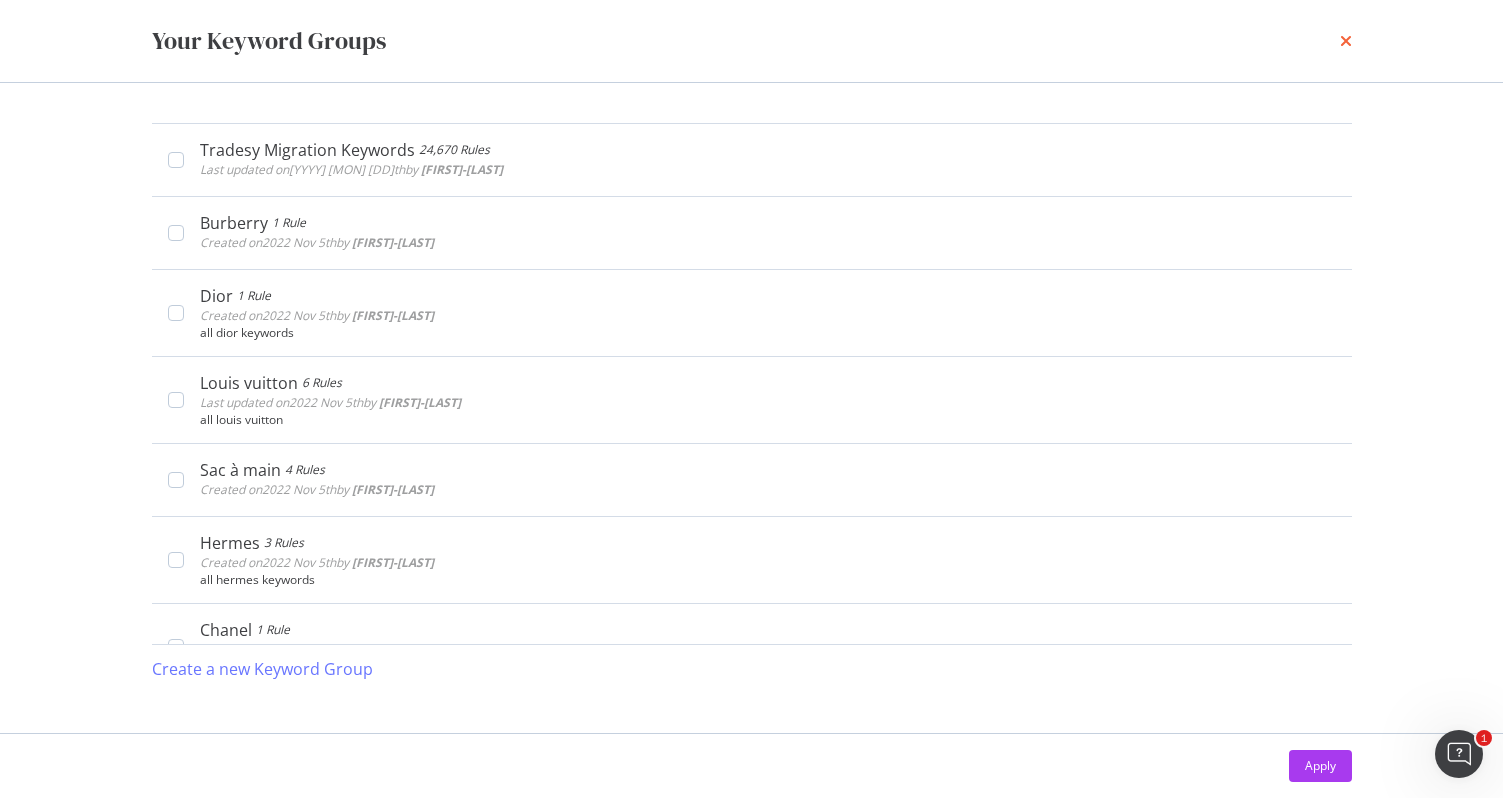 click at bounding box center (1346, 41) 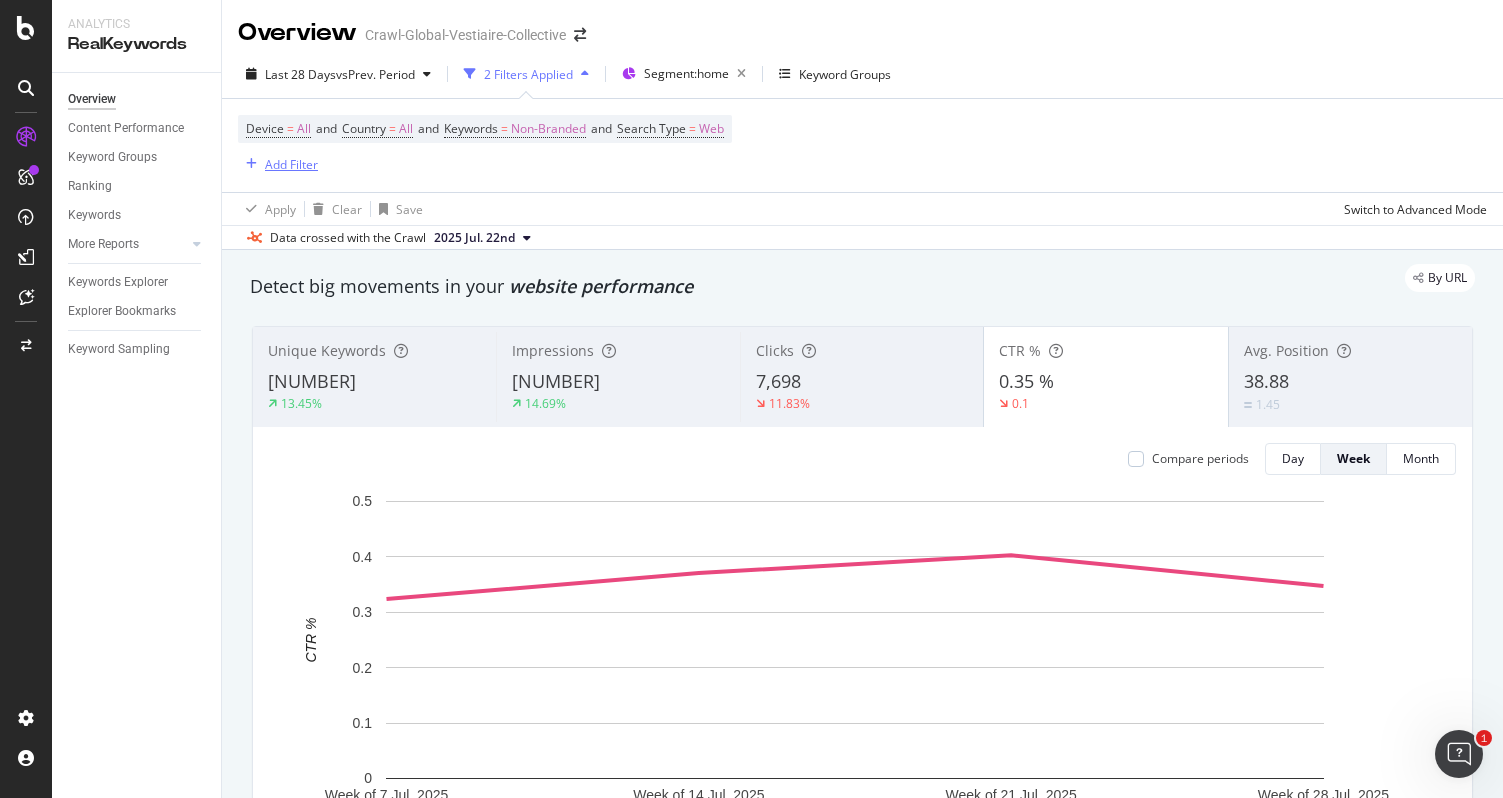 click on "Add Filter" at bounding box center (291, 164) 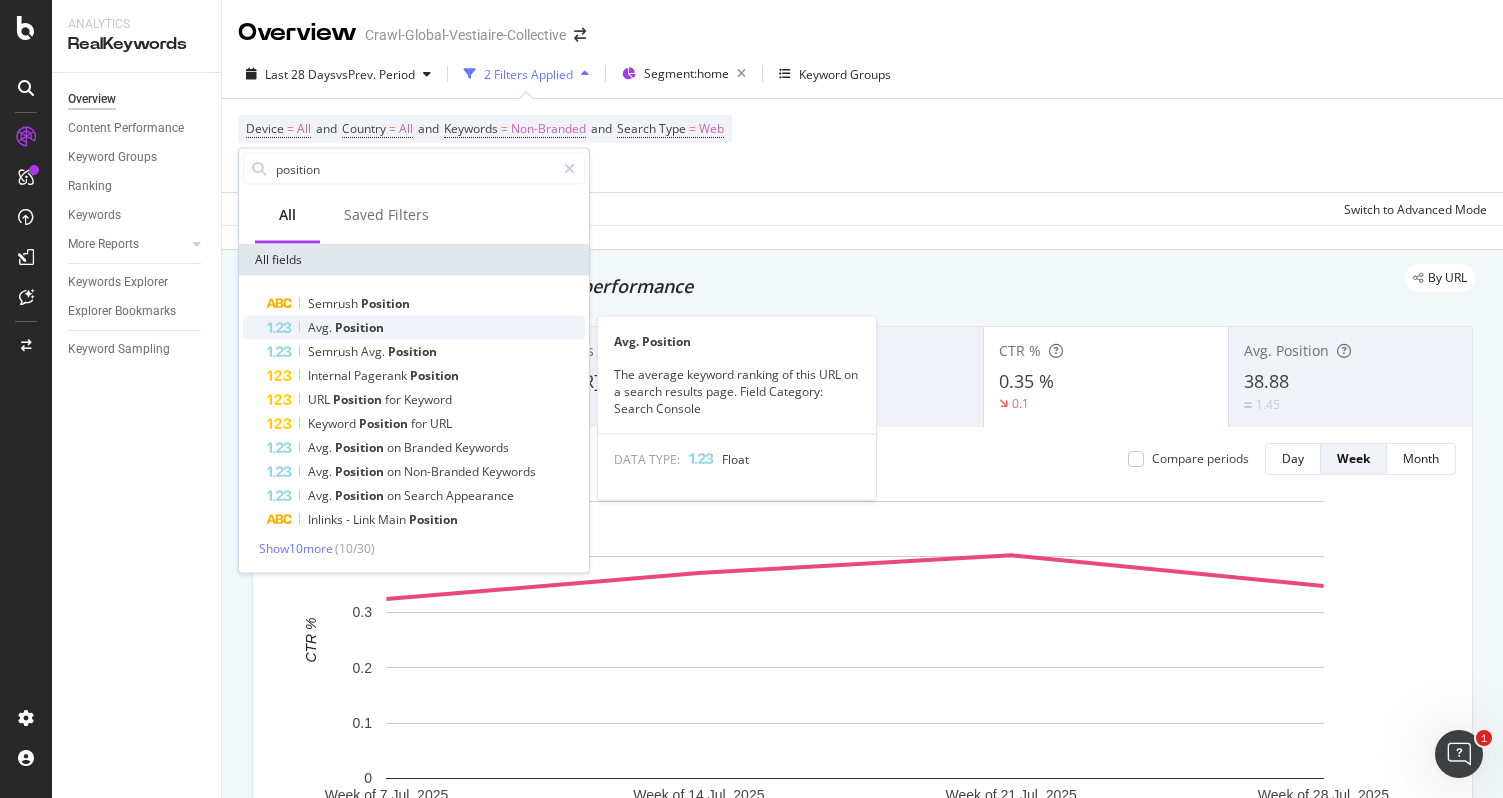 type on "position" 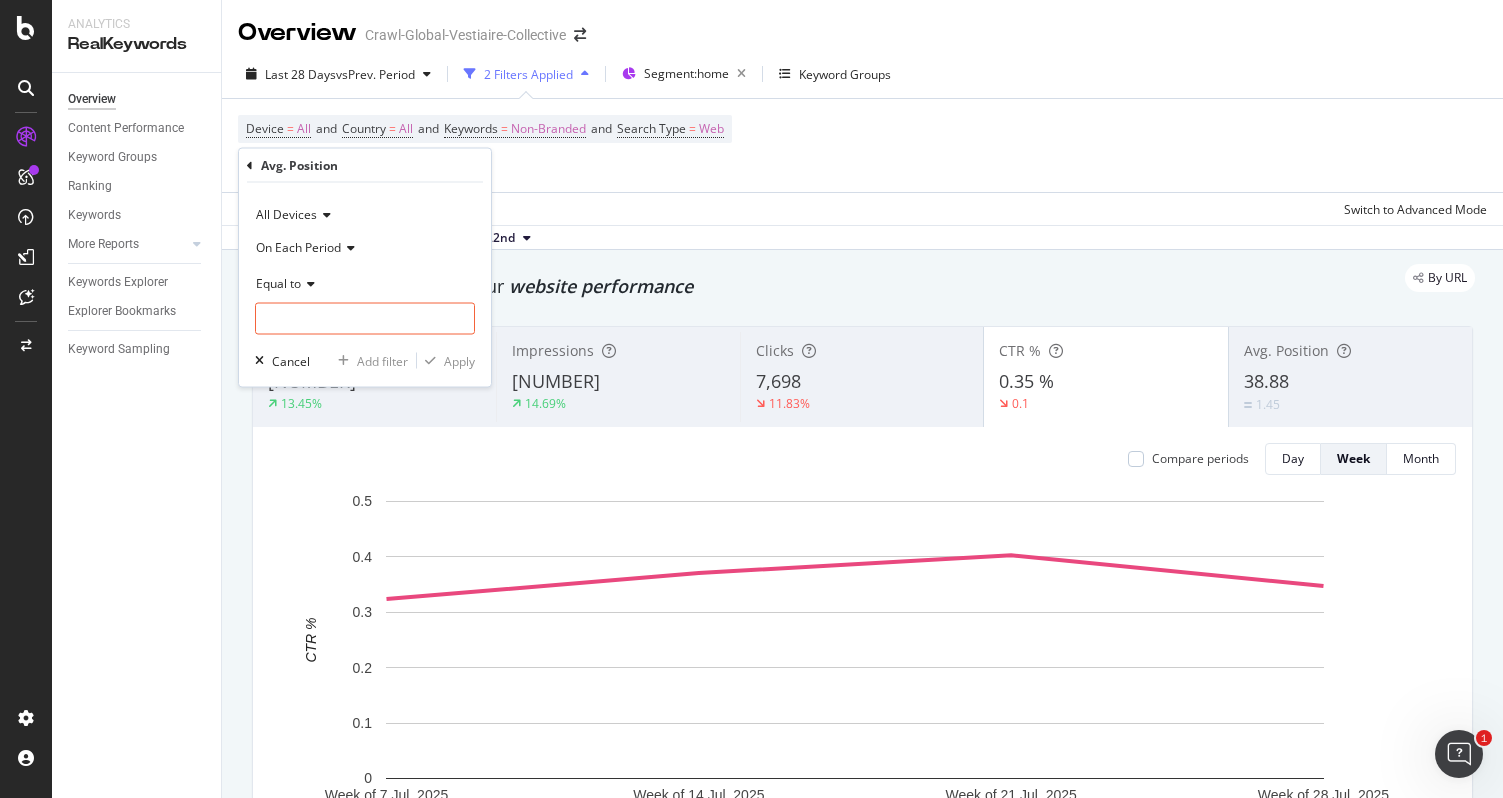 click on "All Devices On Each Period Equal to Cancel Add filter Apply" at bounding box center [365, 285] 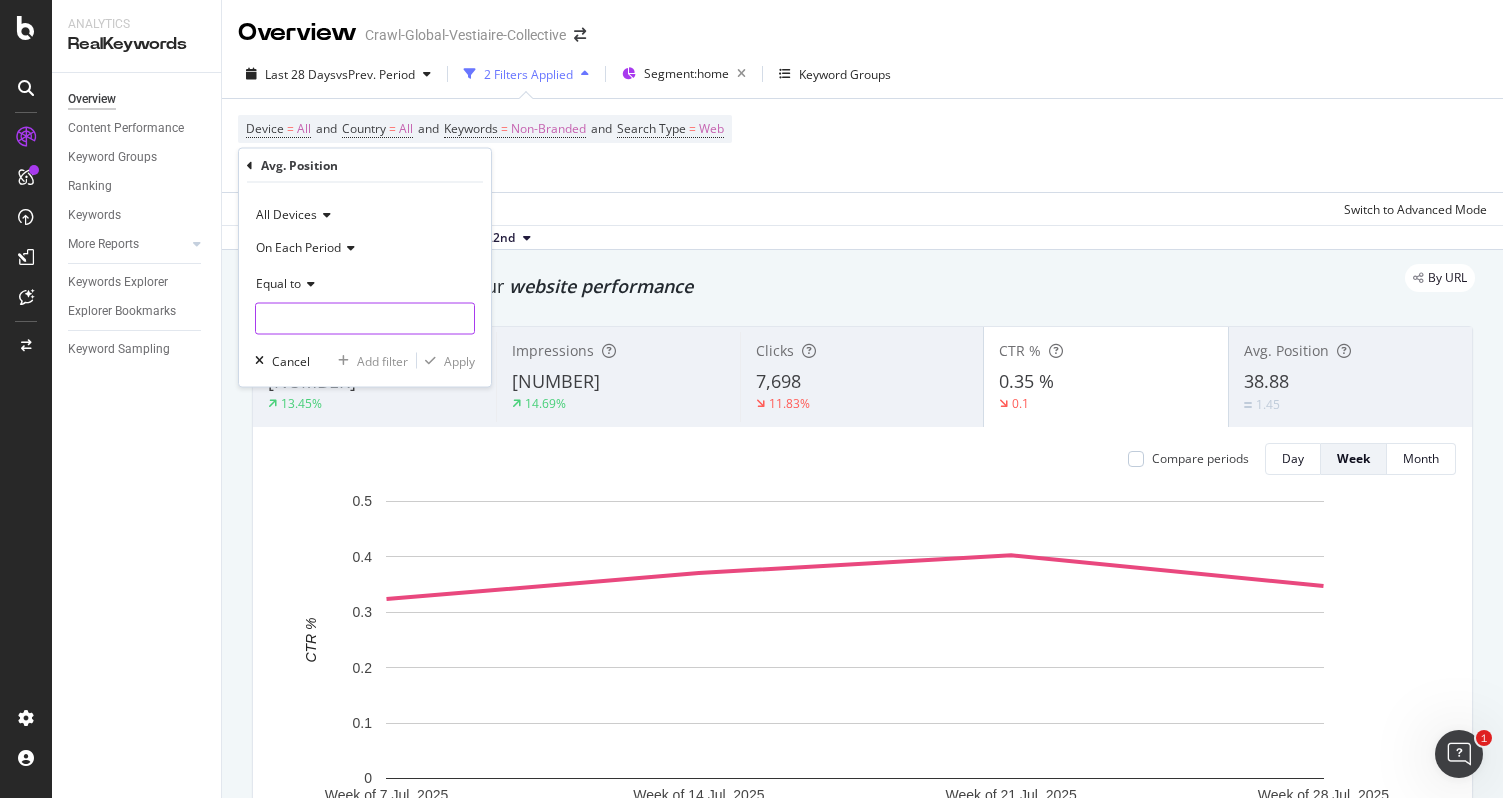 click at bounding box center [365, 319] 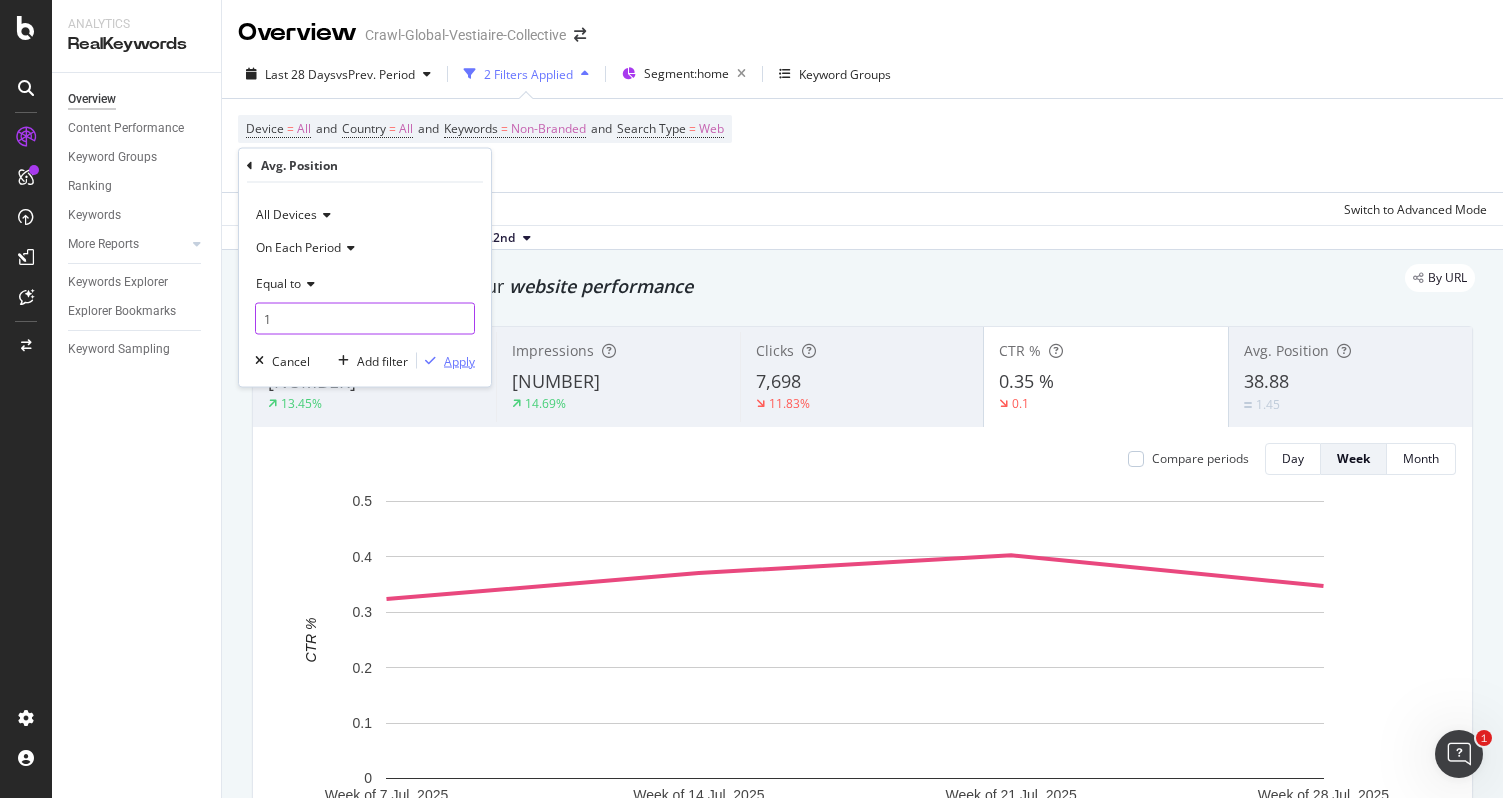 type on "1" 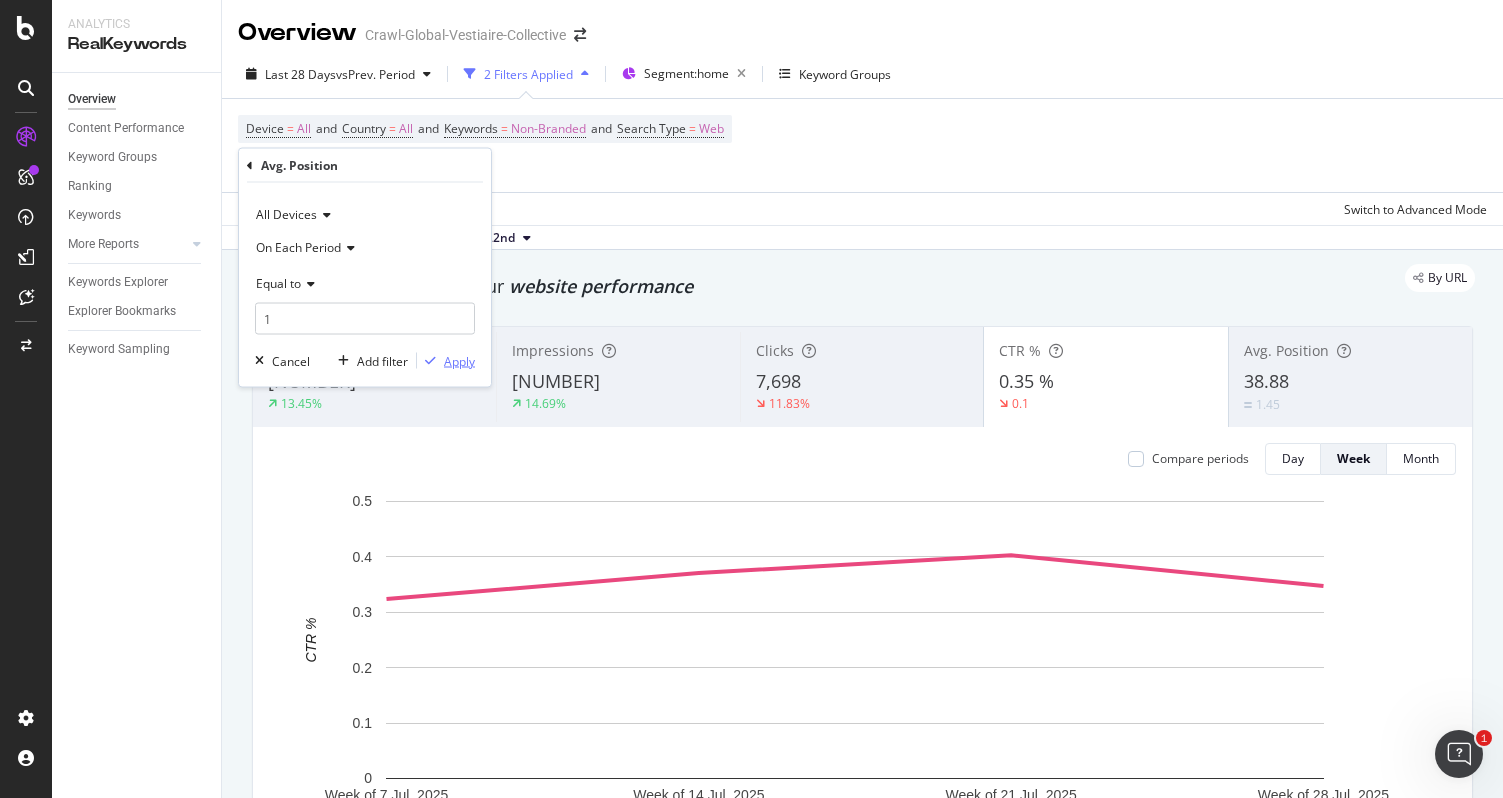 click on "Apply" at bounding box center (459, 360) 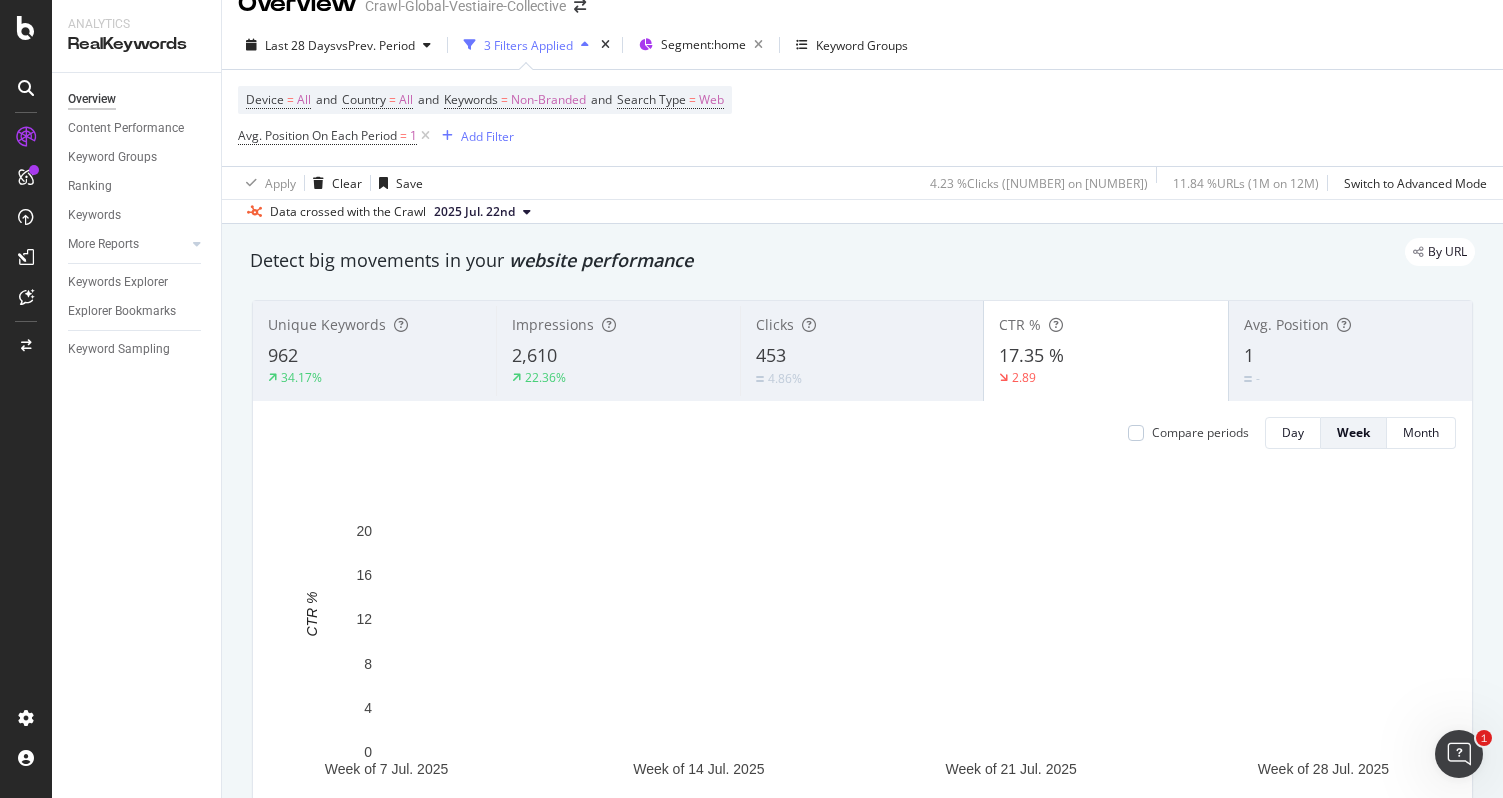 scroll, scrollTop: 6, scrollLeft: 0, axis: vertical 